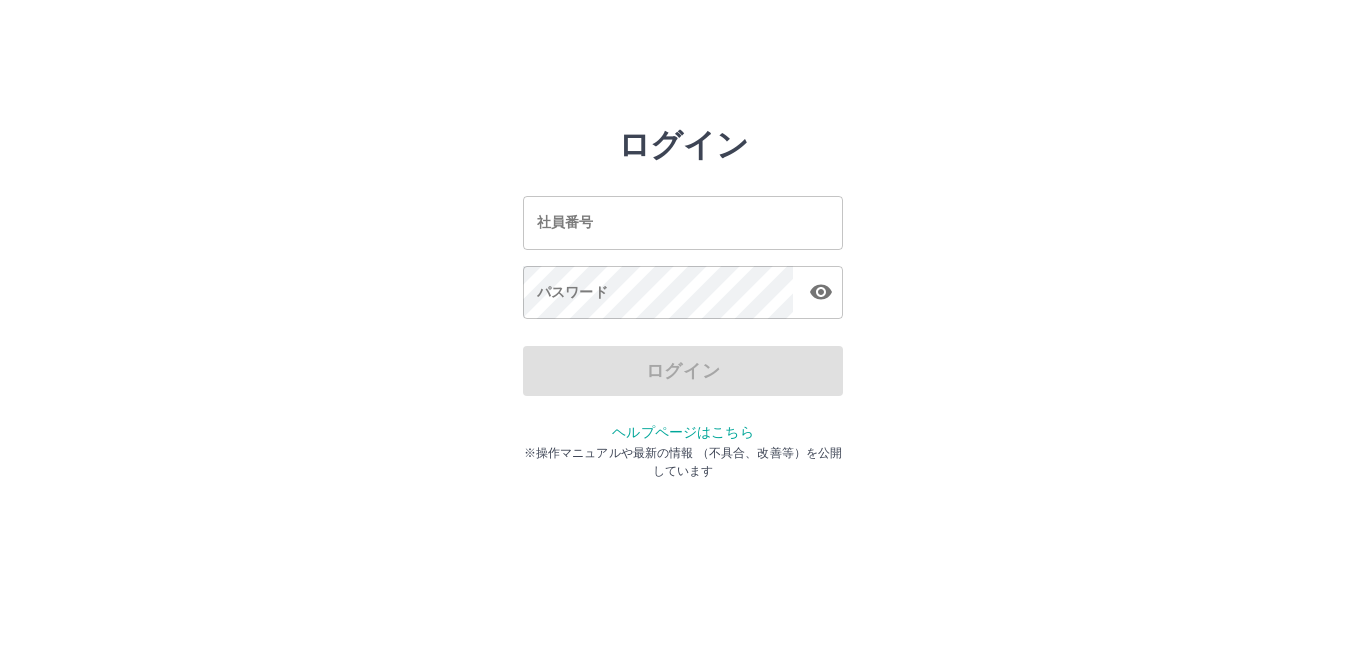 scroll, scrollTop: 0, scrollLeft: 0, axis: both 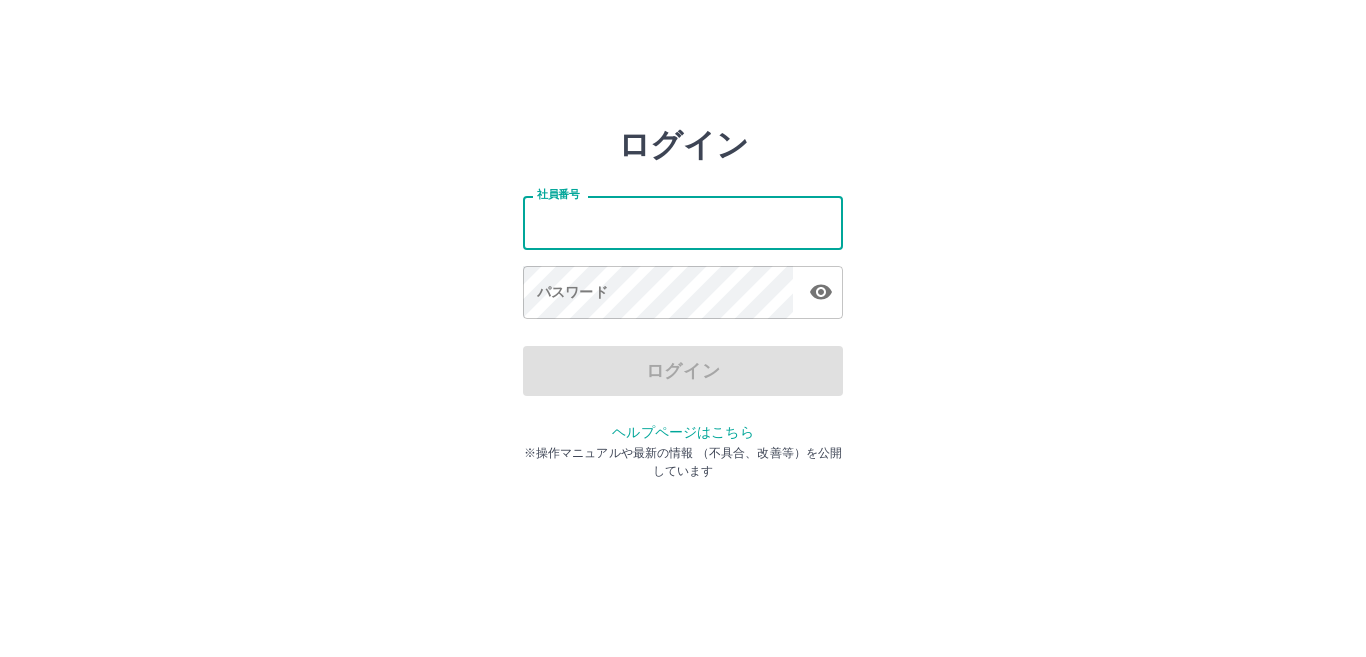 click on "社員番号" at bounding box center [683, 222] 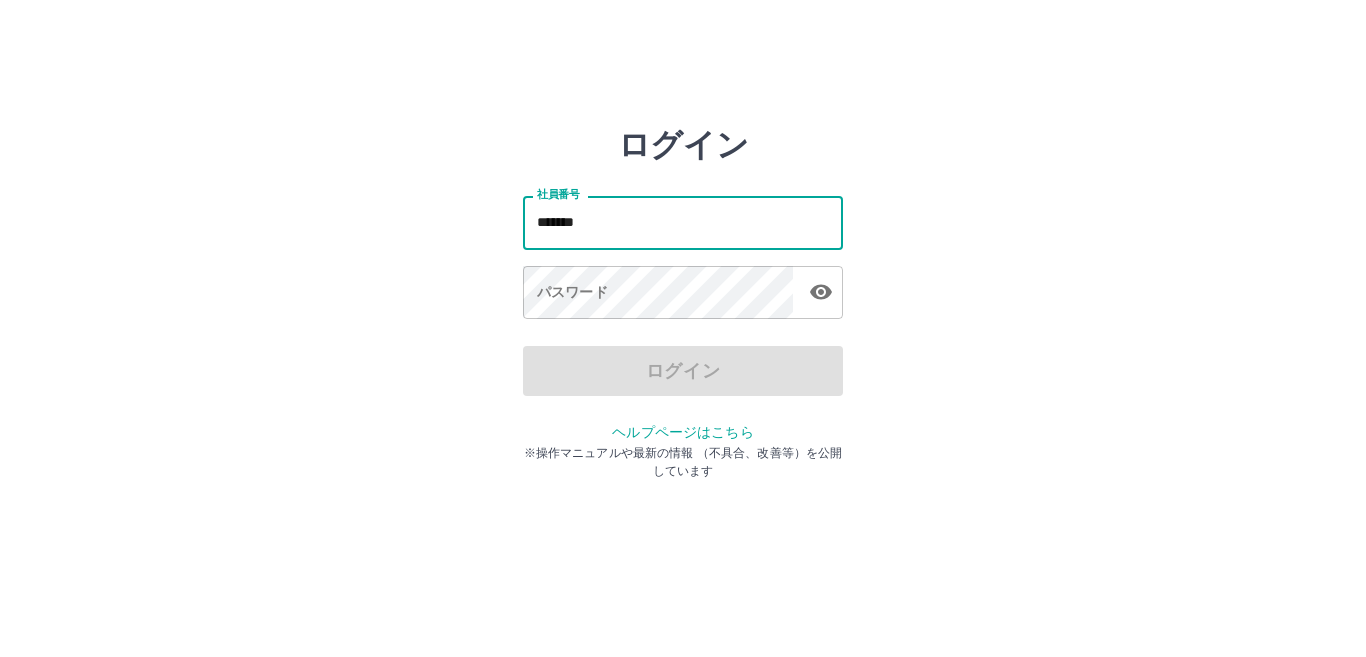 type on "*******" 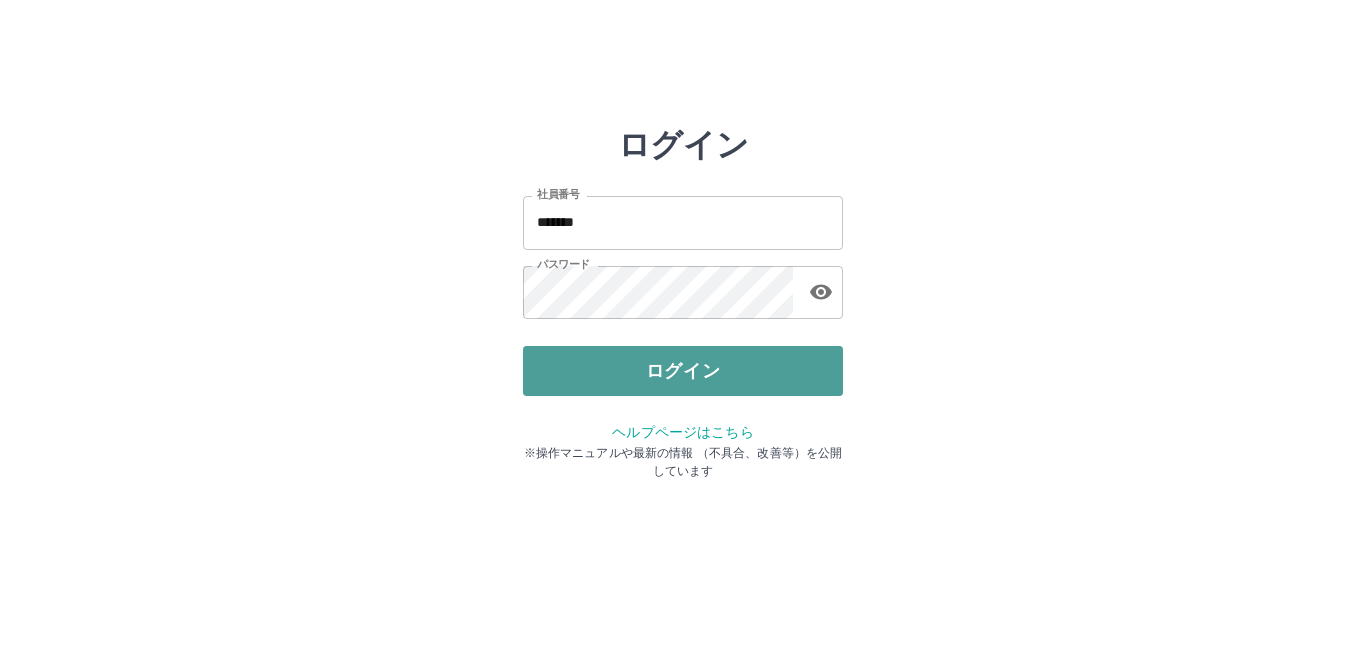 click on "ログイン" at bounding box center [683, 371] 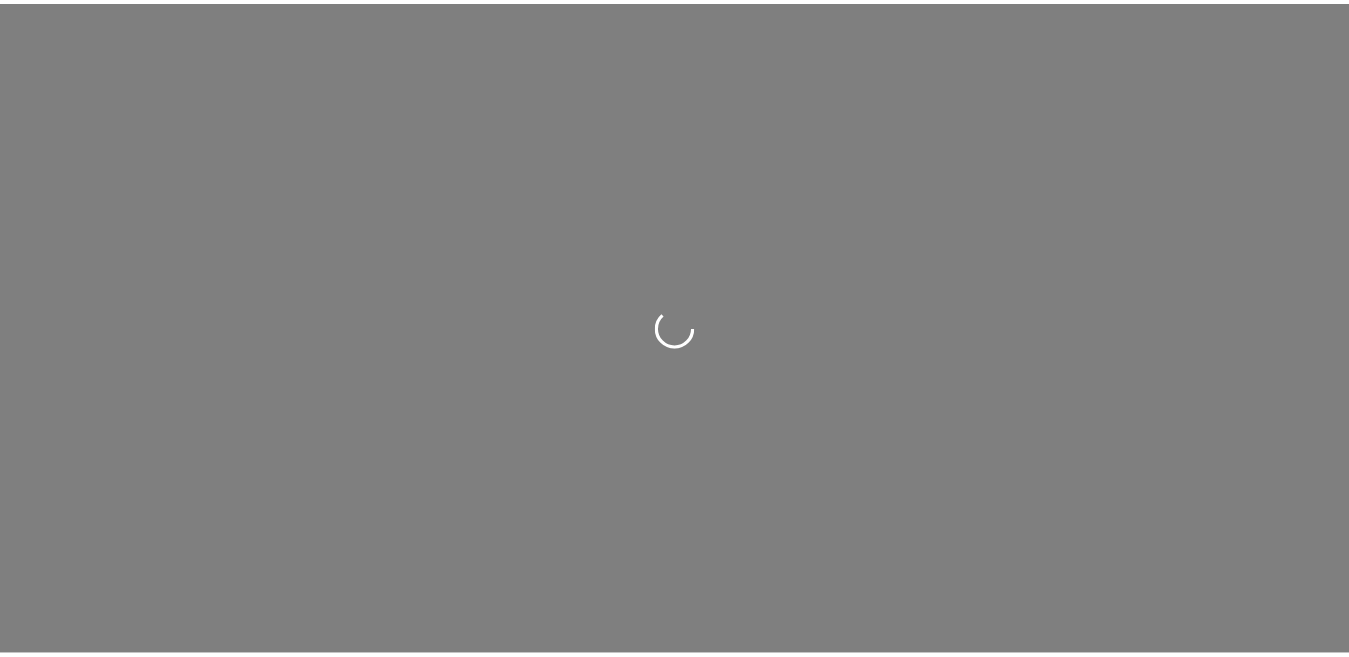 scroll, scrollTop: 0, scrollLeft: 0, axis: both 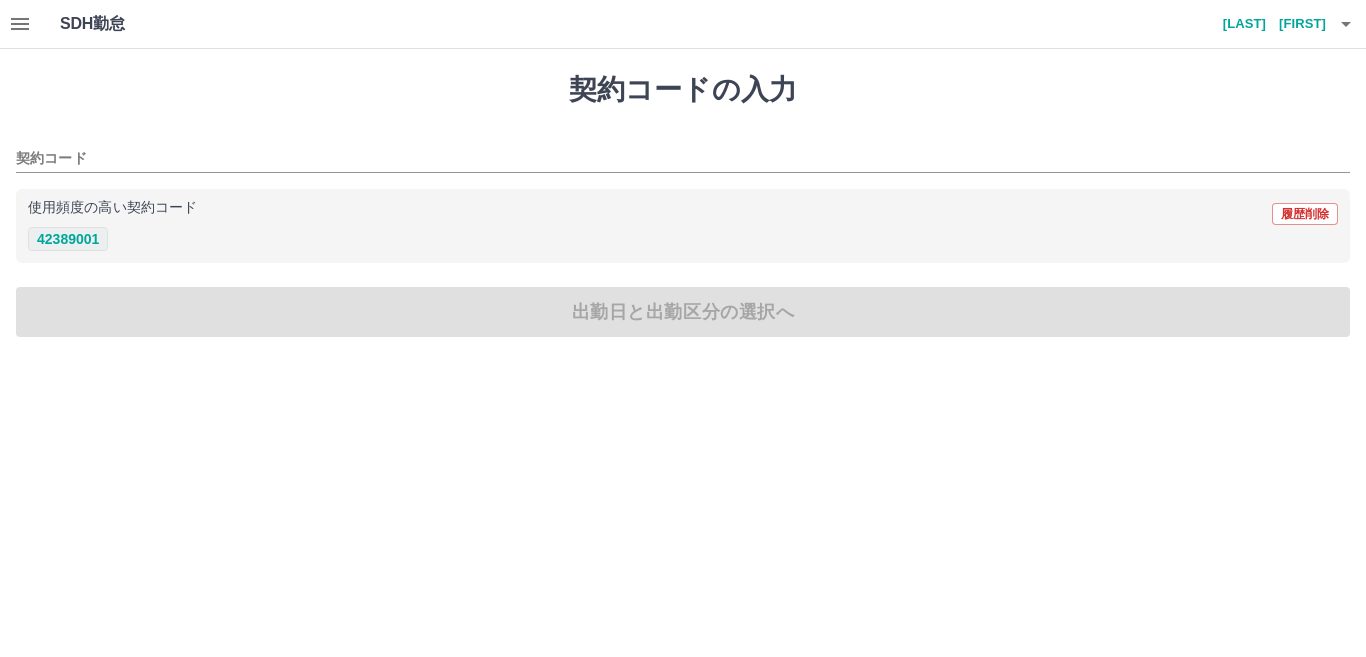 click on "42389001" at bounding box center [68, 239] 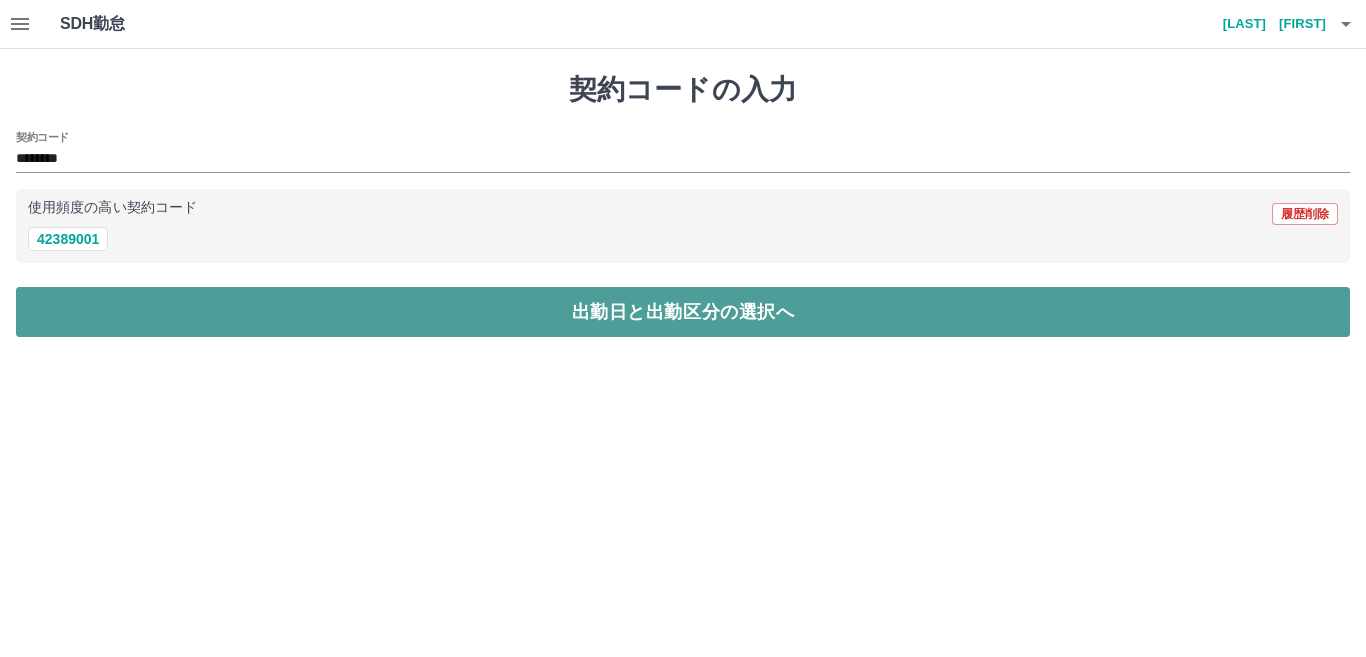 click on "出勤日と出勤区分の選択へ" at bounding box center (683, 312) 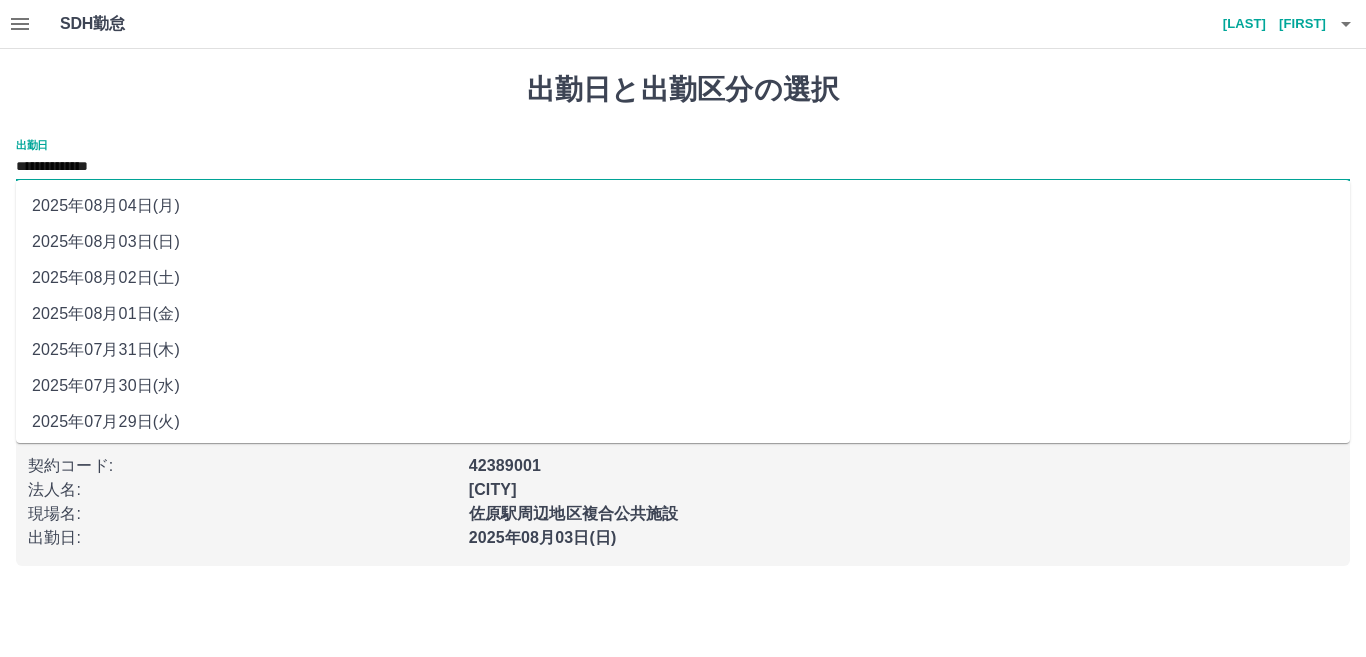 click on "**********" at bounding box center (683, 167) 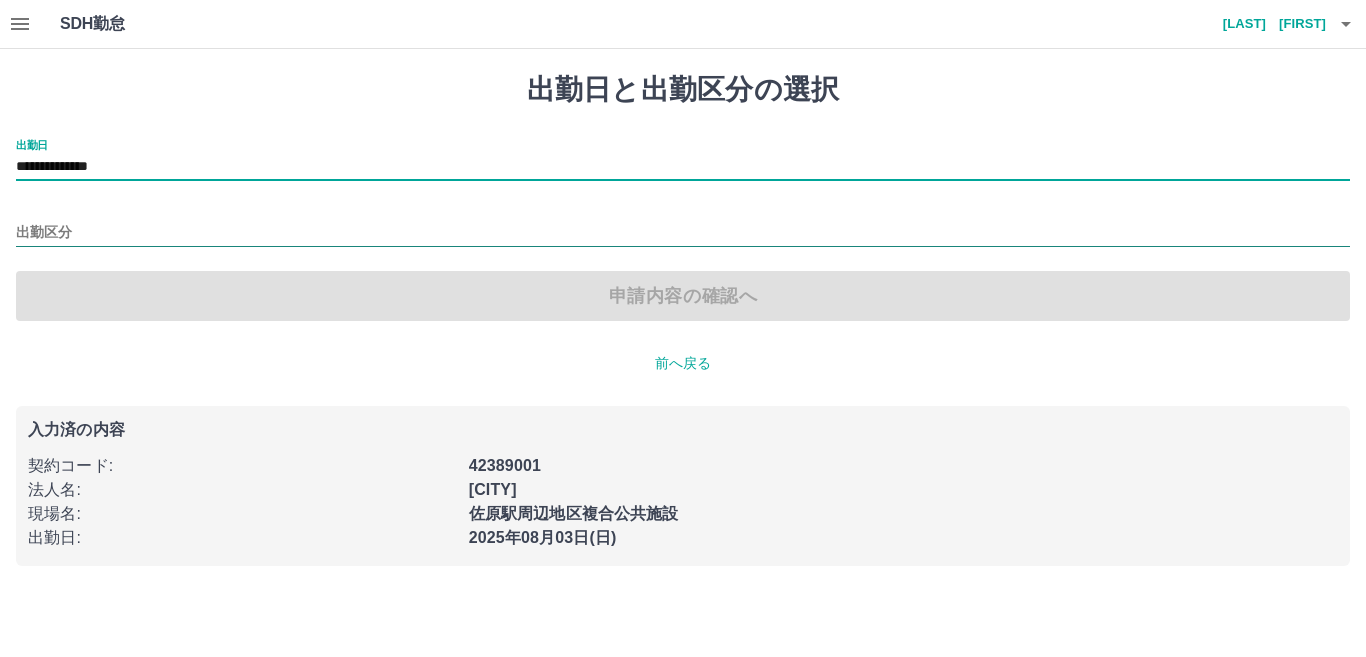 click on "出勤区分" at bounding box center [683, 233] 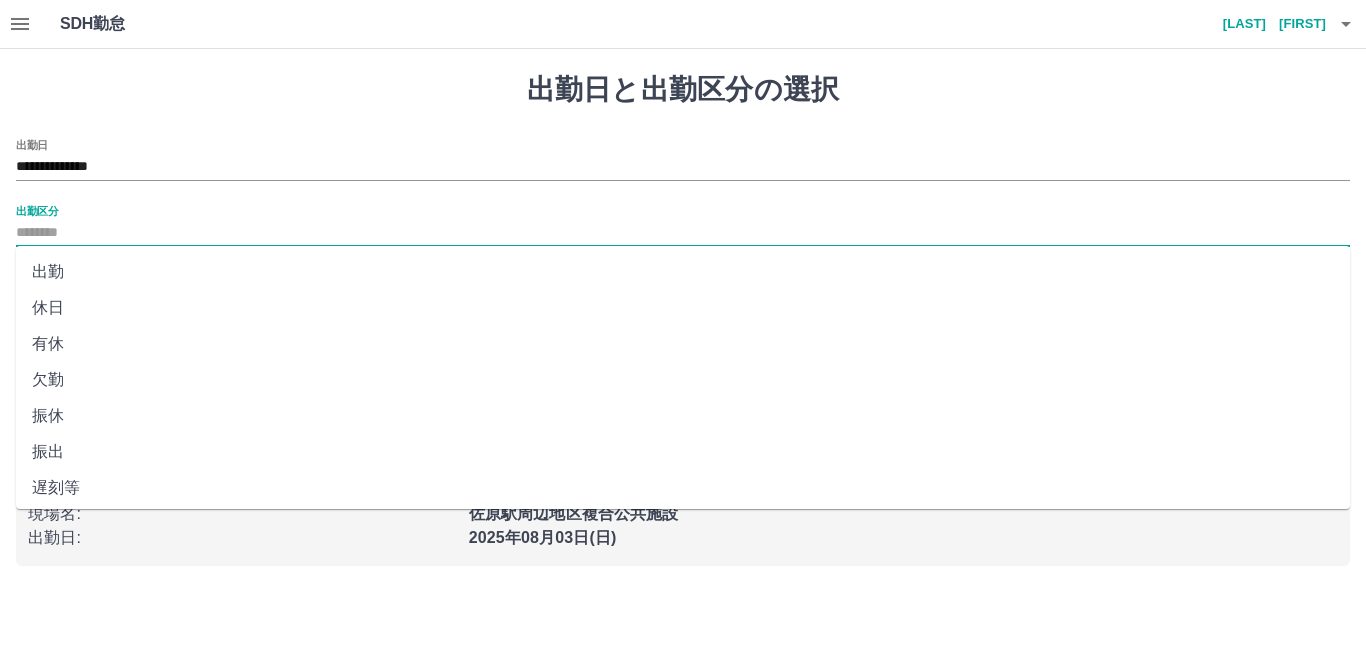click on "休日" at bounding box center [683, 308] 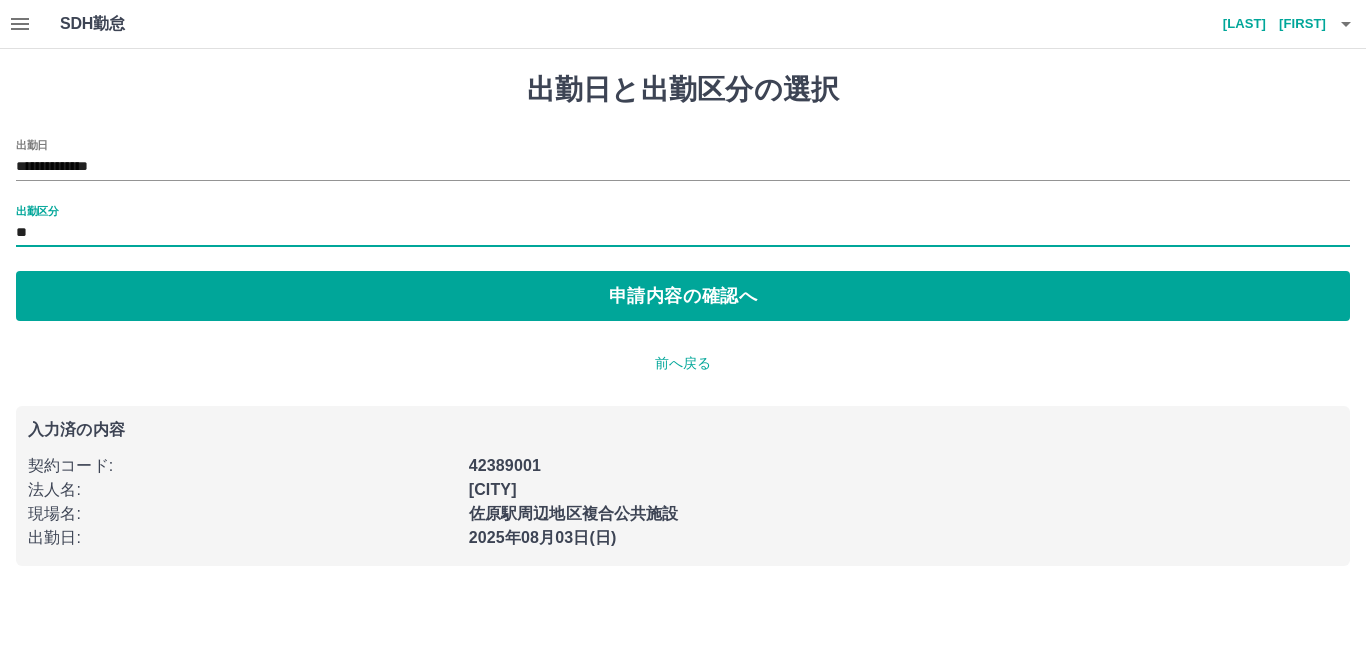click on "**********" at bounding box center (683, 319) 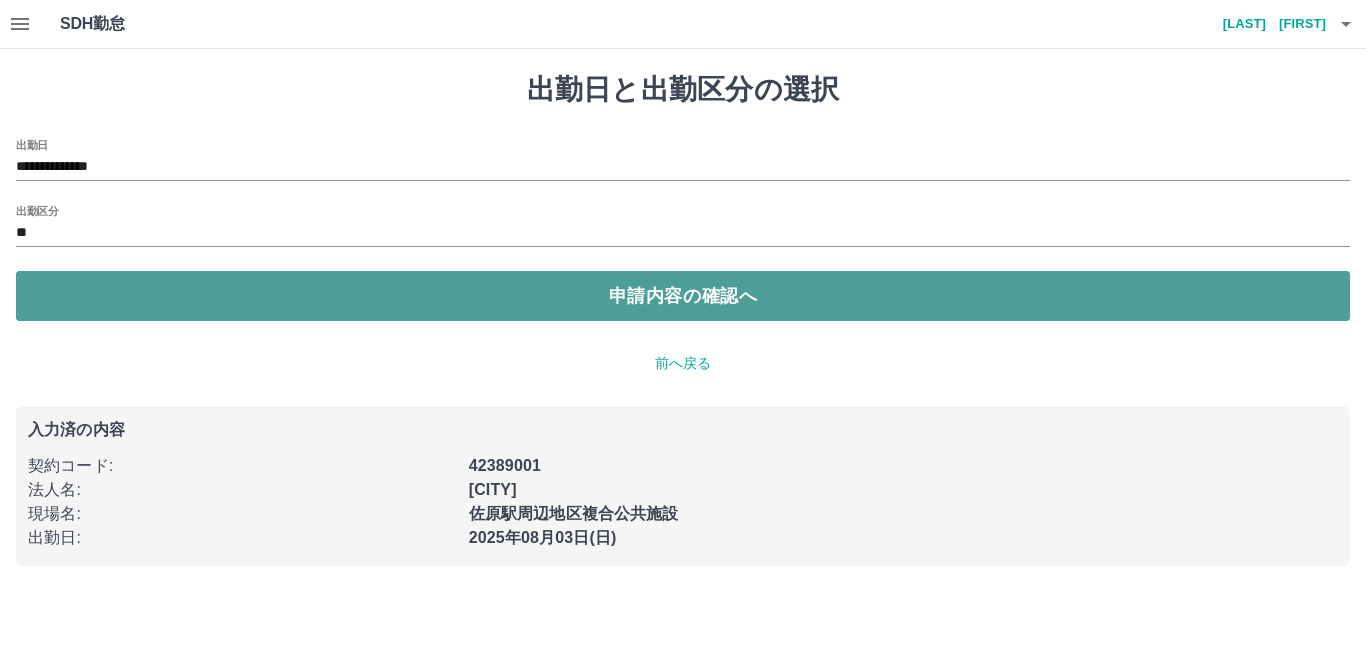 click on "申請内容の確認へ" at bounding box center [683, 296] 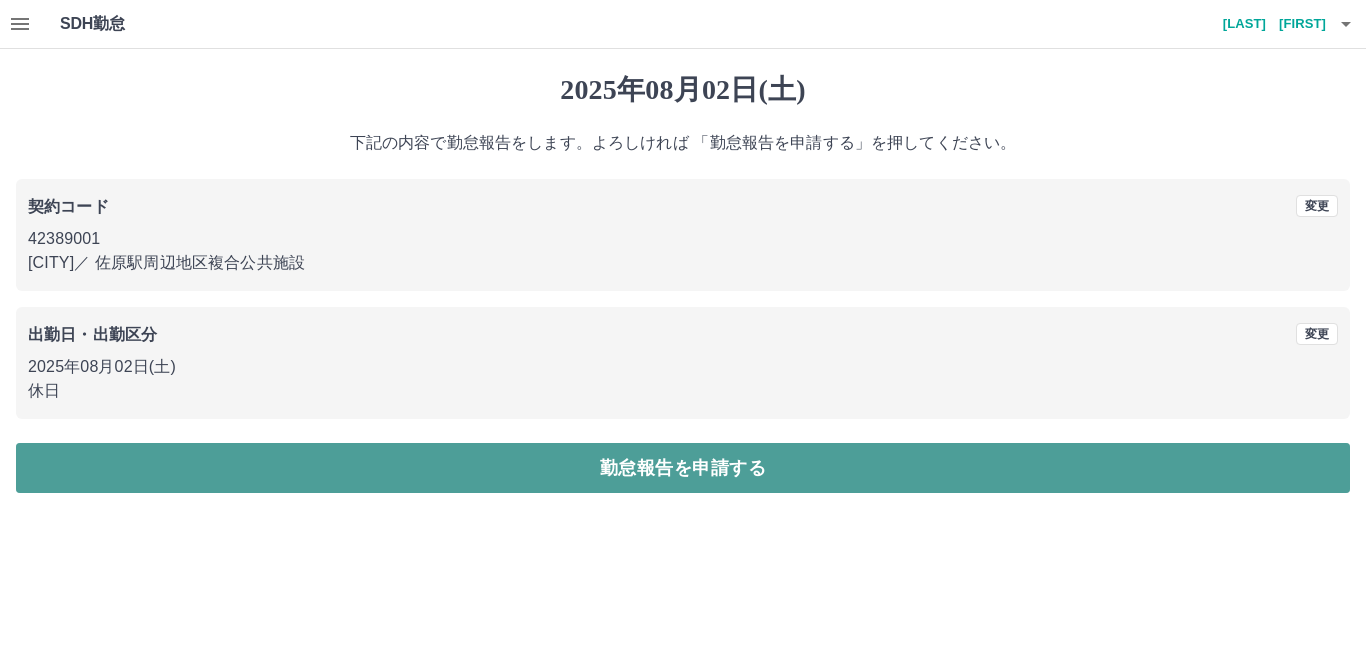 click on "勤怠報告を申請する" at bounding box center [683, 468] 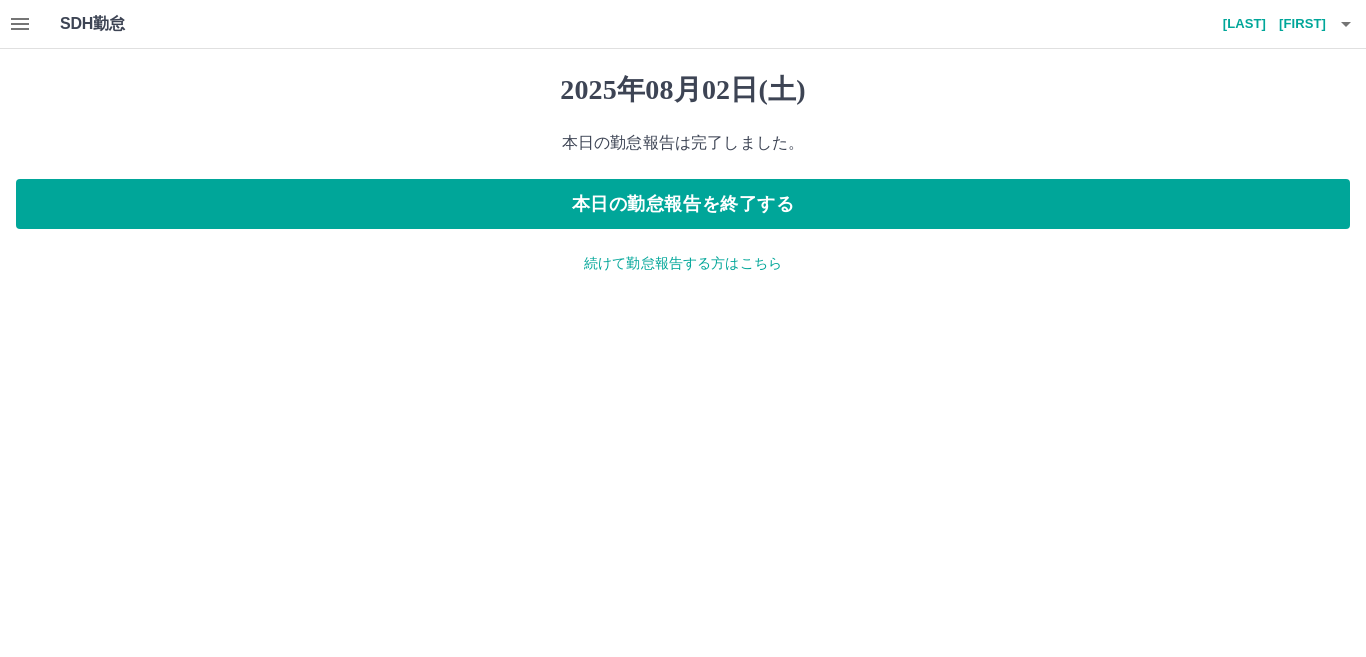 click on "続けて勤怠報告する方はこちら" at bounding box center (683, 263) 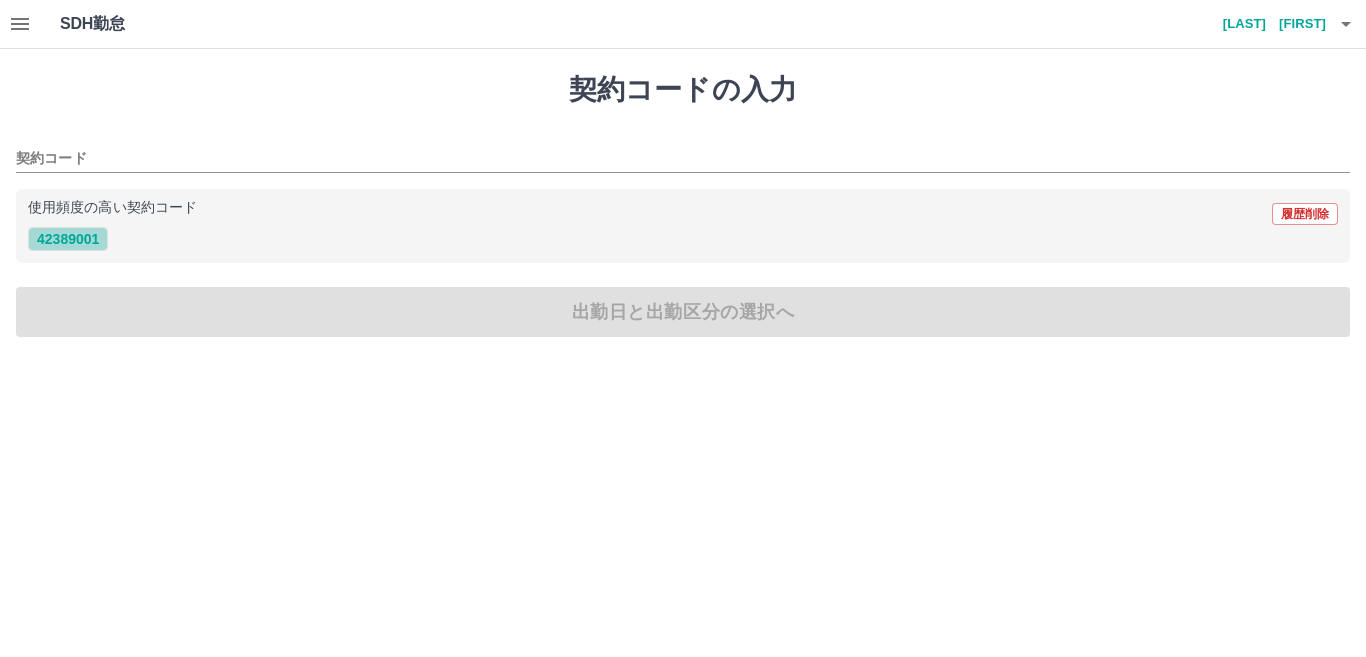click on "42389001" at bounding box center (68, 239) 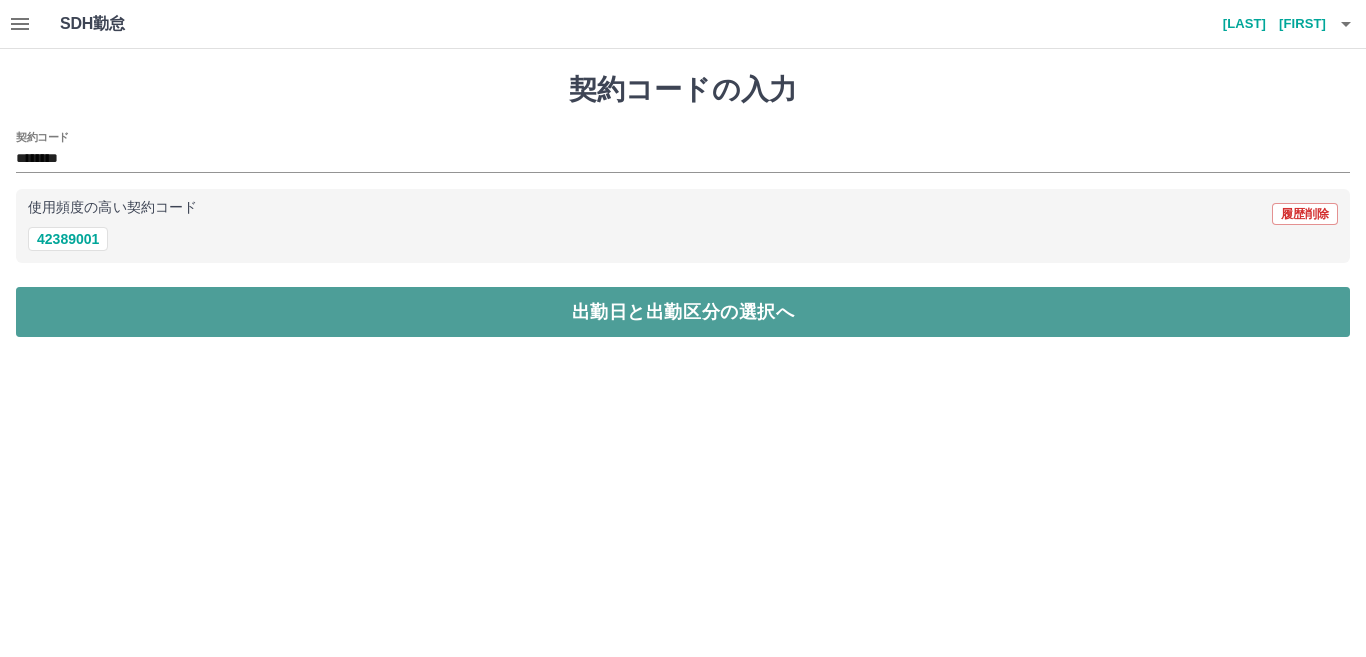 click on "出勤日と出勤区分の選択へ" at bounding box center [683, 312] 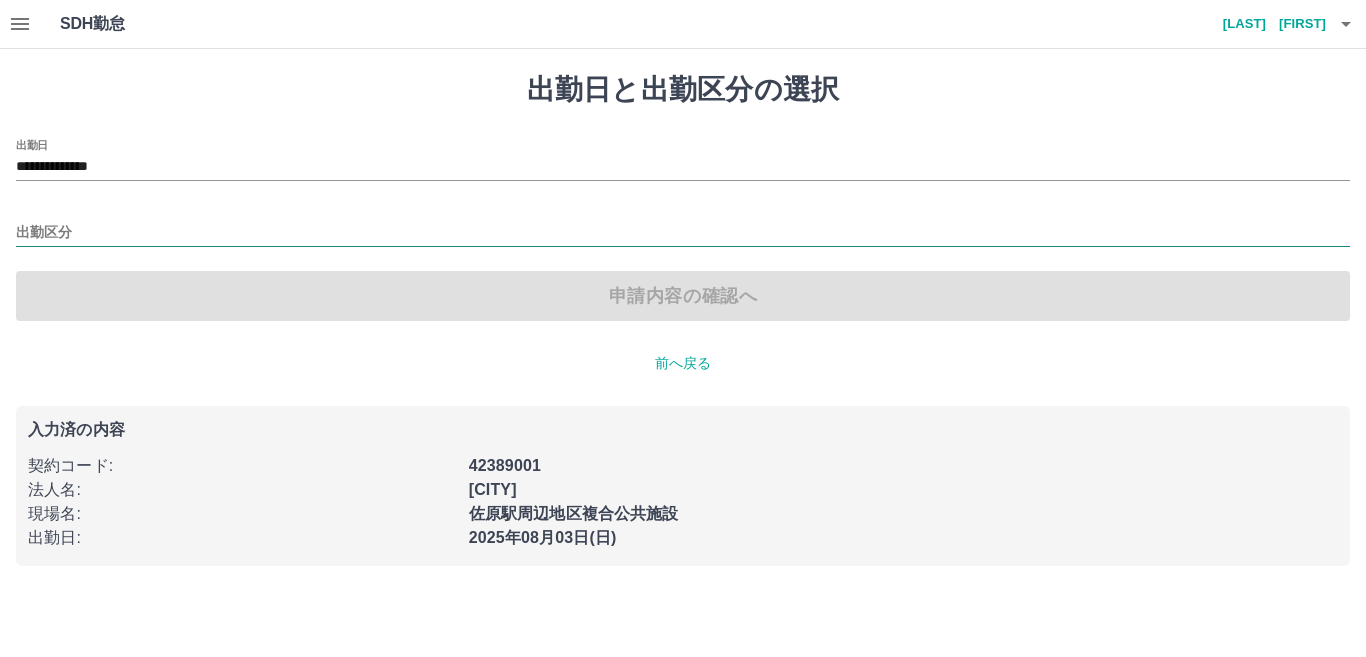 click on "出勤区分" at bounding box center (683, 233) 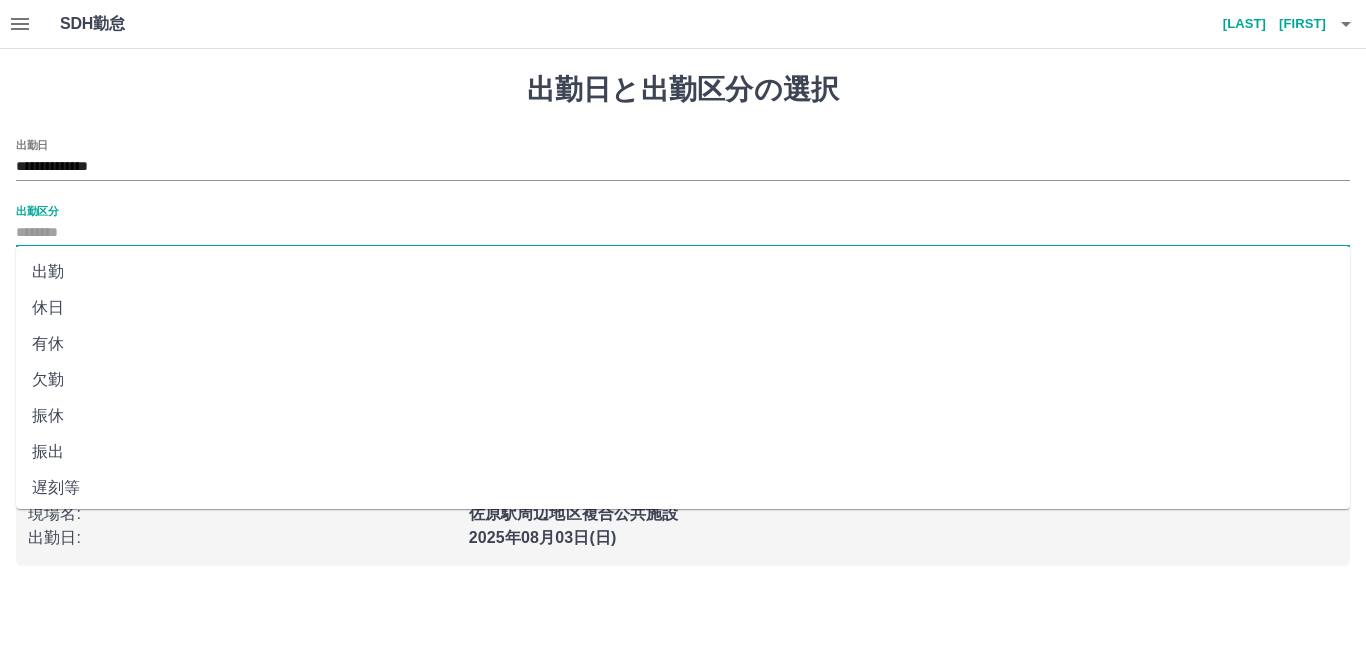 click on "出勤" at bounding box center (683, 272) 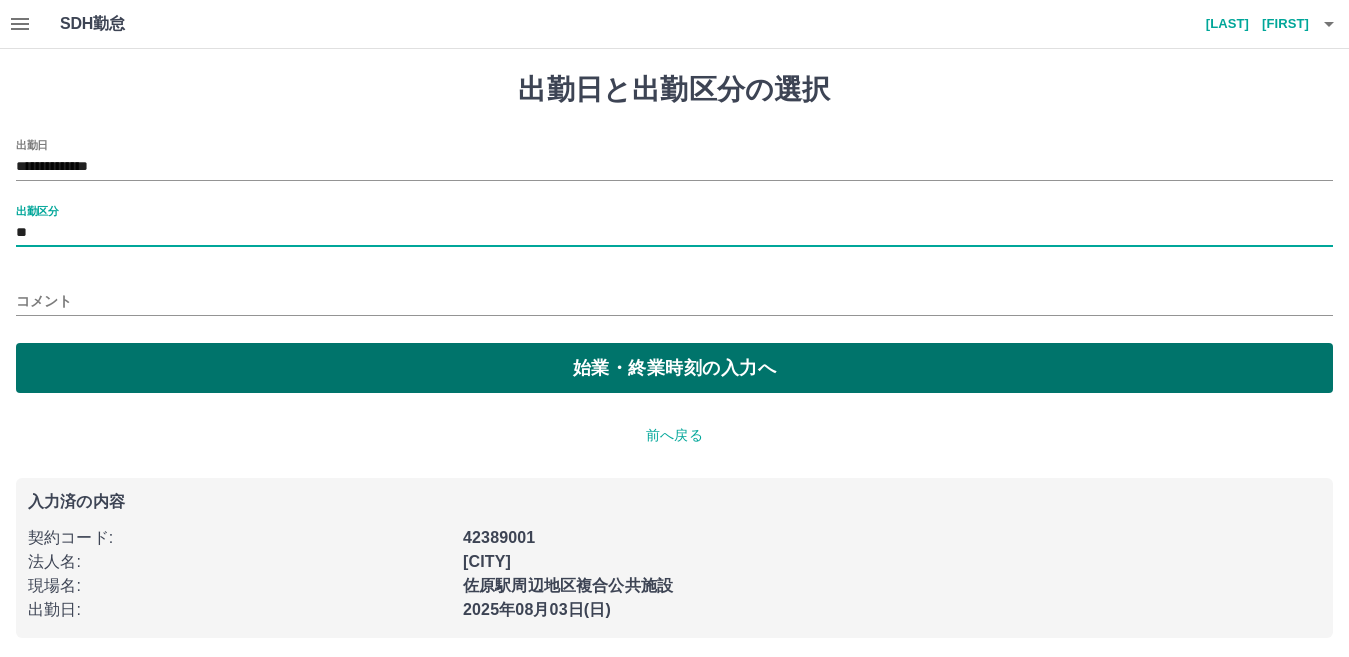 click on "始業・終業時刻の入力へ" at bounding box center (674, 368) 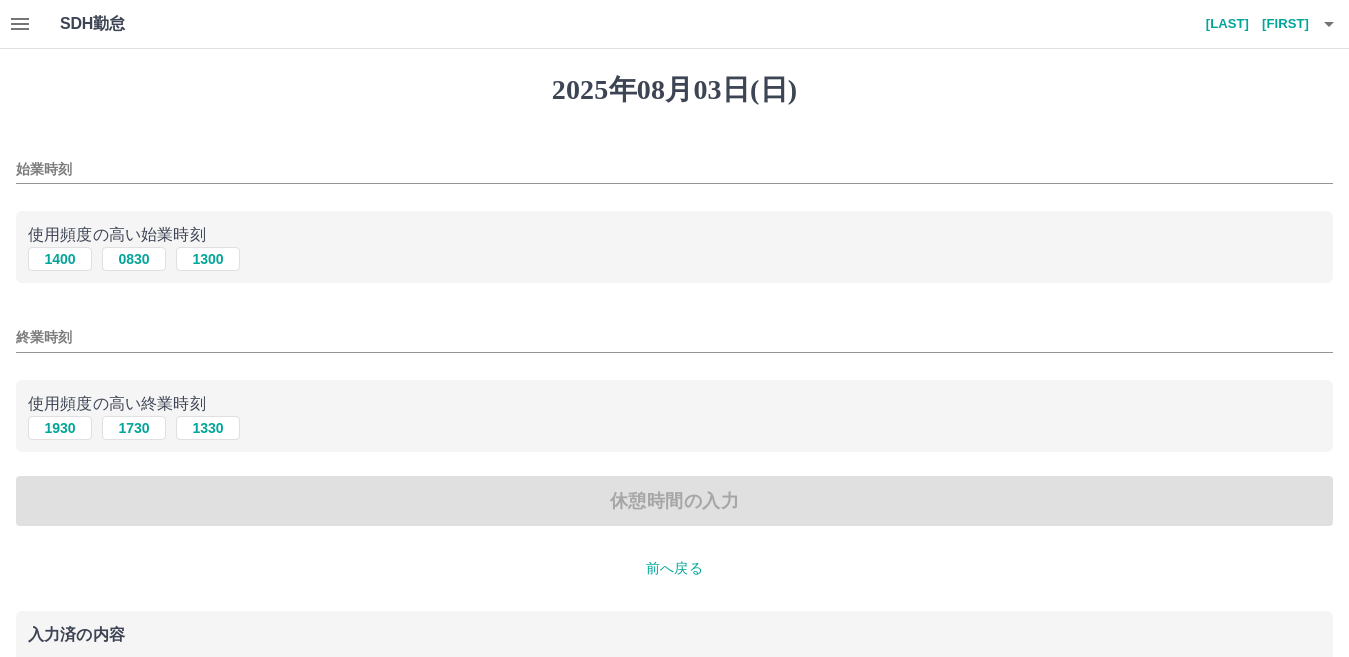 click on "始業時刻" at bounding box center (674, 169) 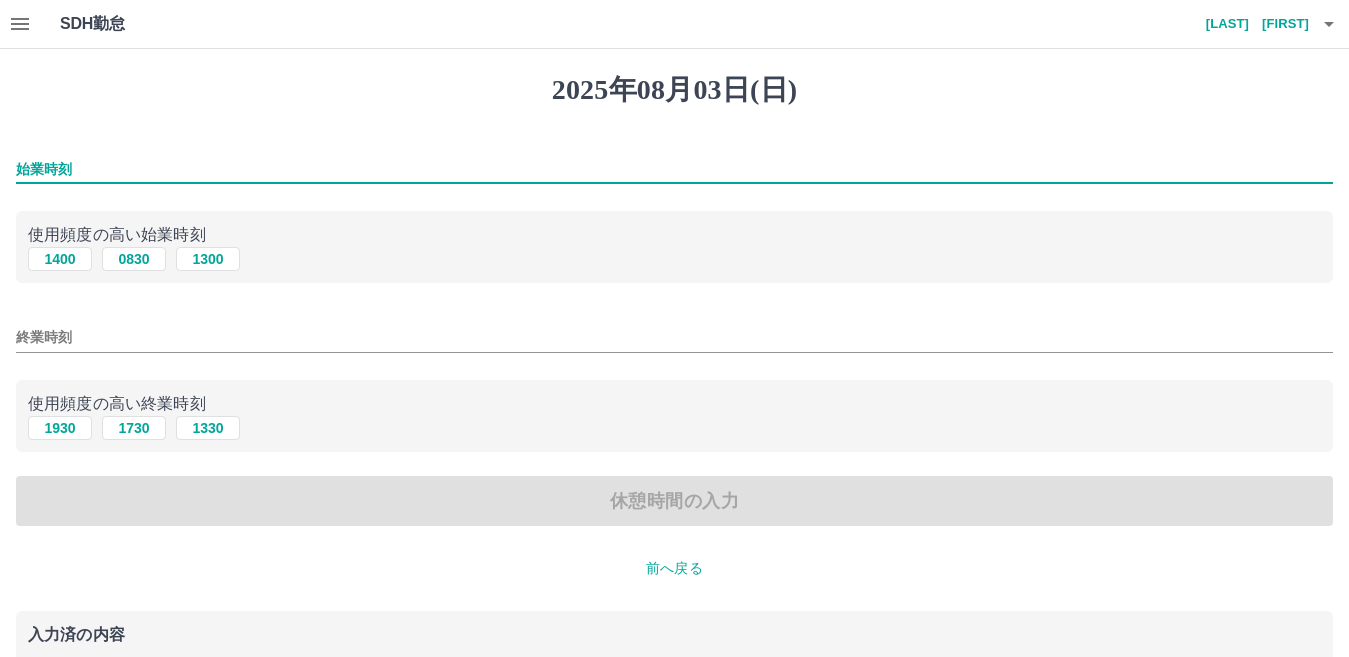 type on "****" 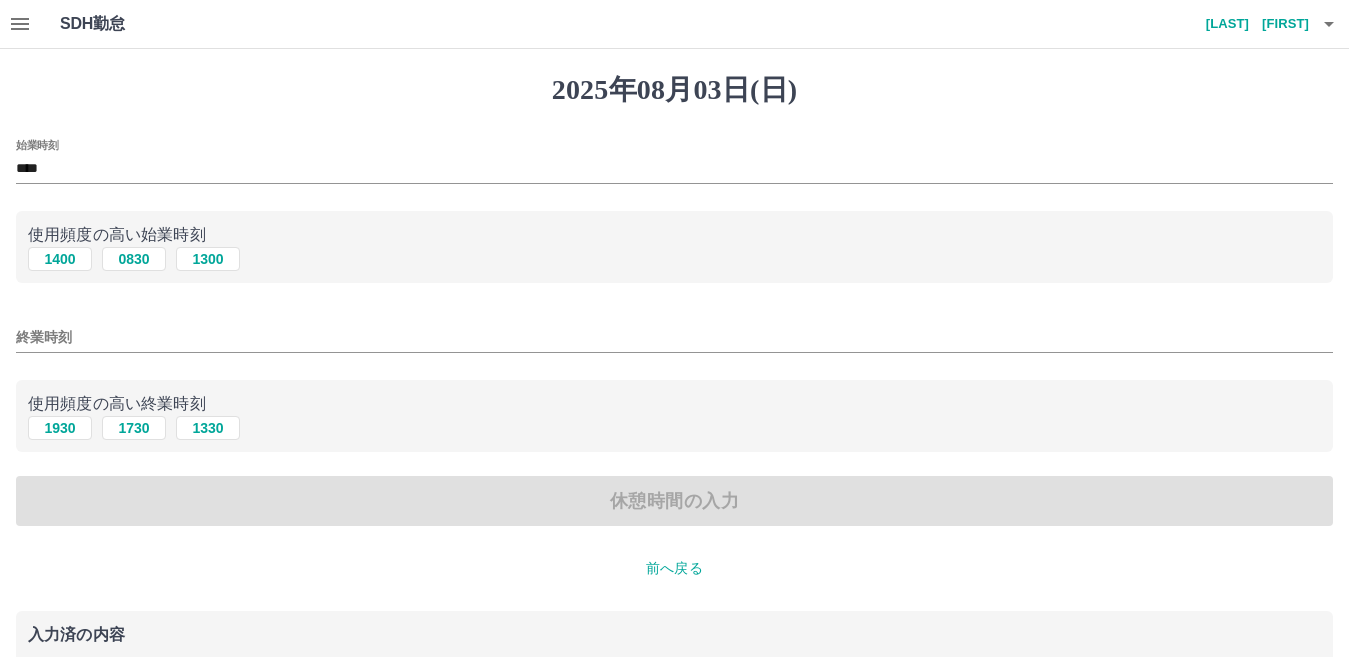 click on "終業時刻" at bounding box center (674, 331) 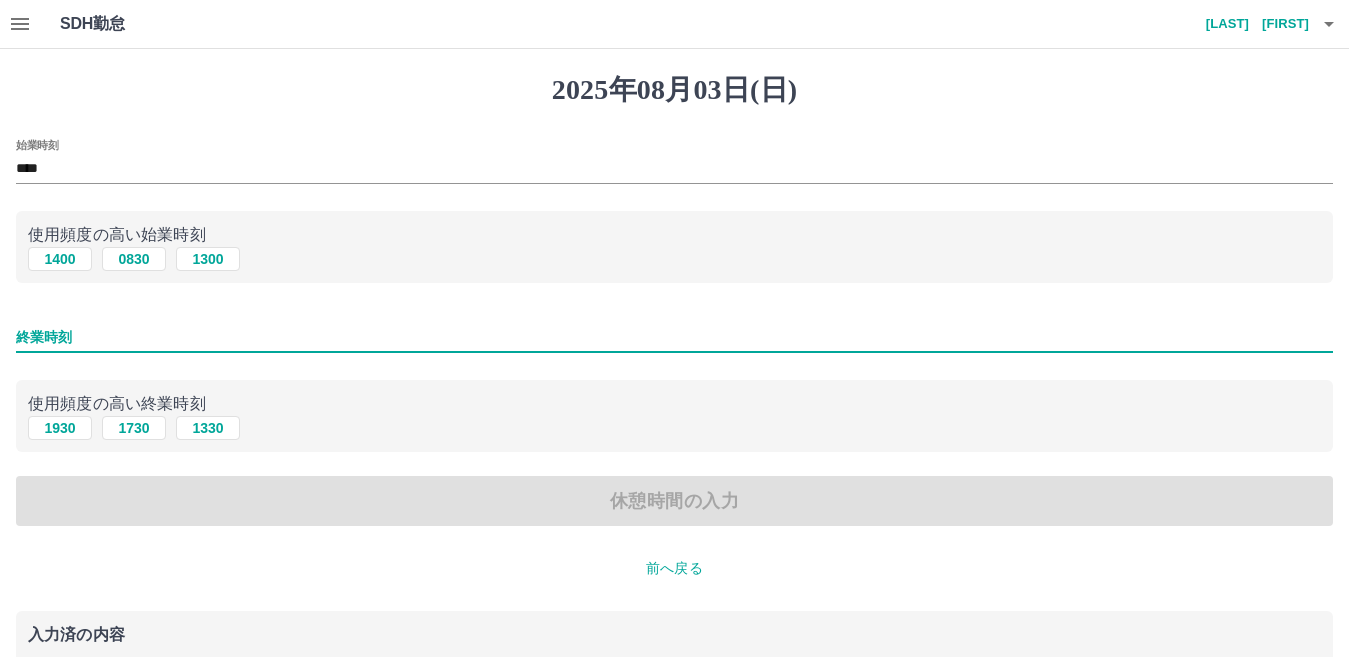 click on "終業時刻" at bounding box center (674, 337) 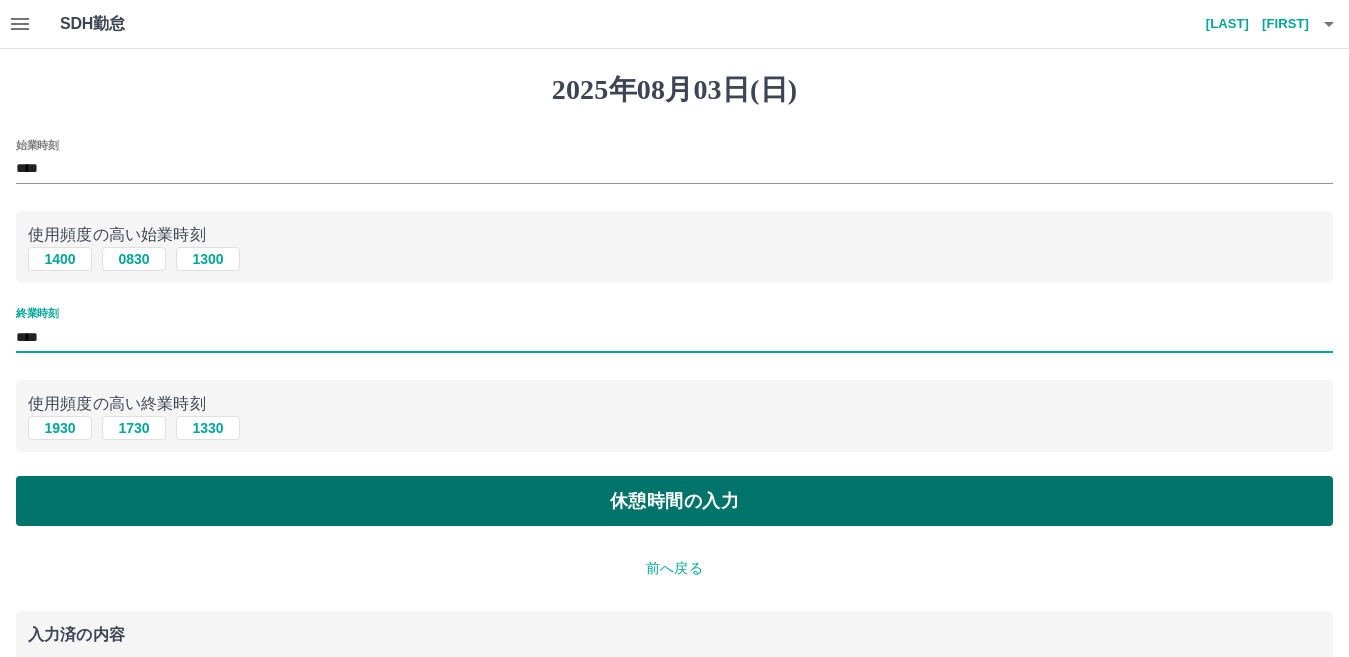 type on "****" 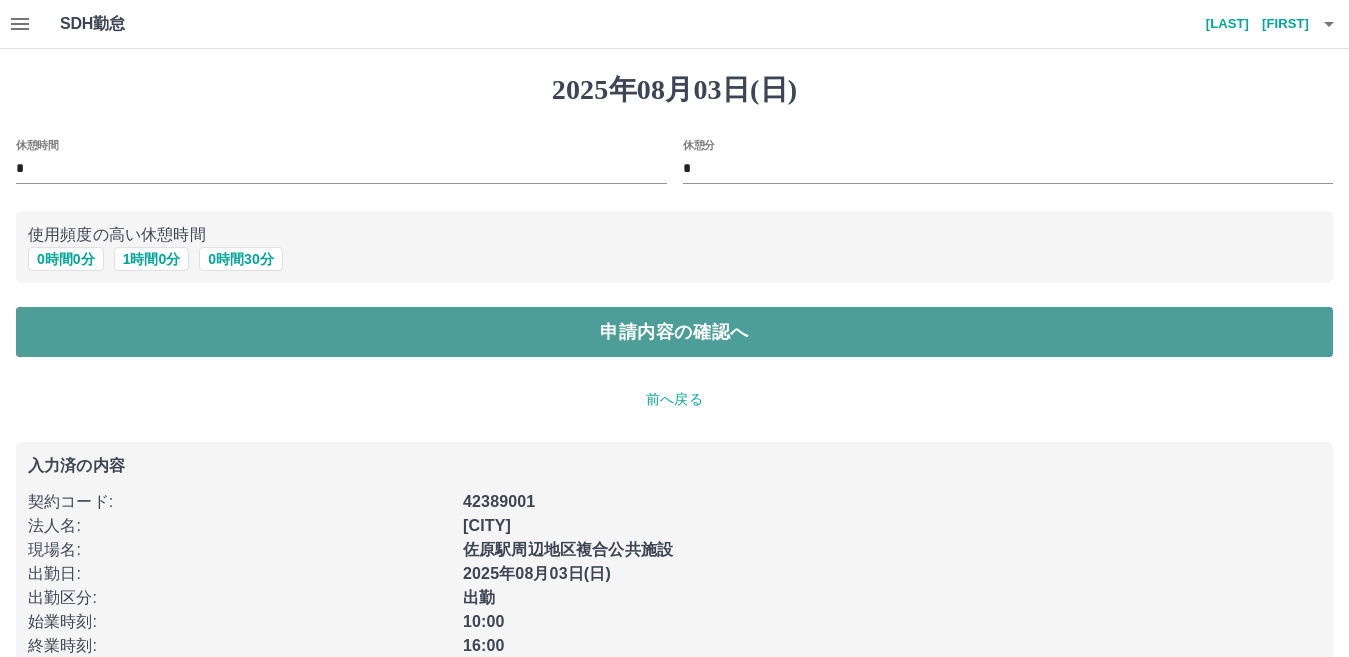 click on "申請内容の確認へ" at bounding box center (674, 332) 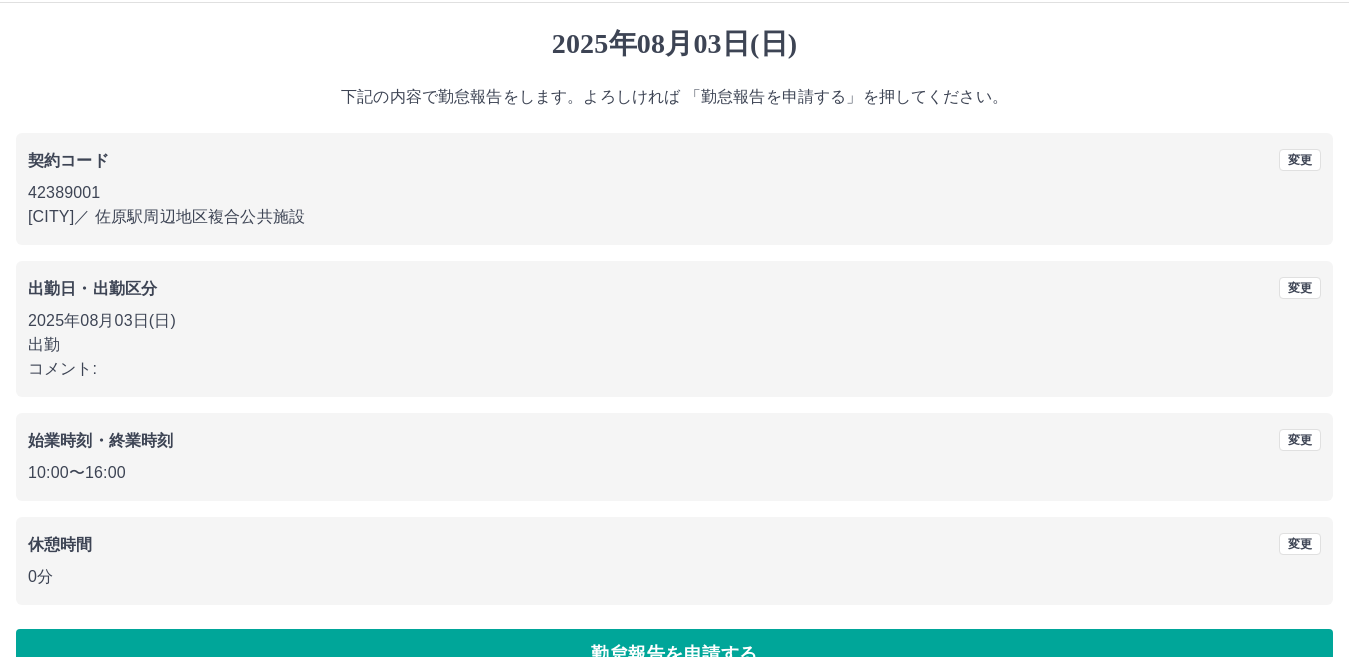 scroll, scrollTop: 91, scrollLeft: 0, axis: vertical 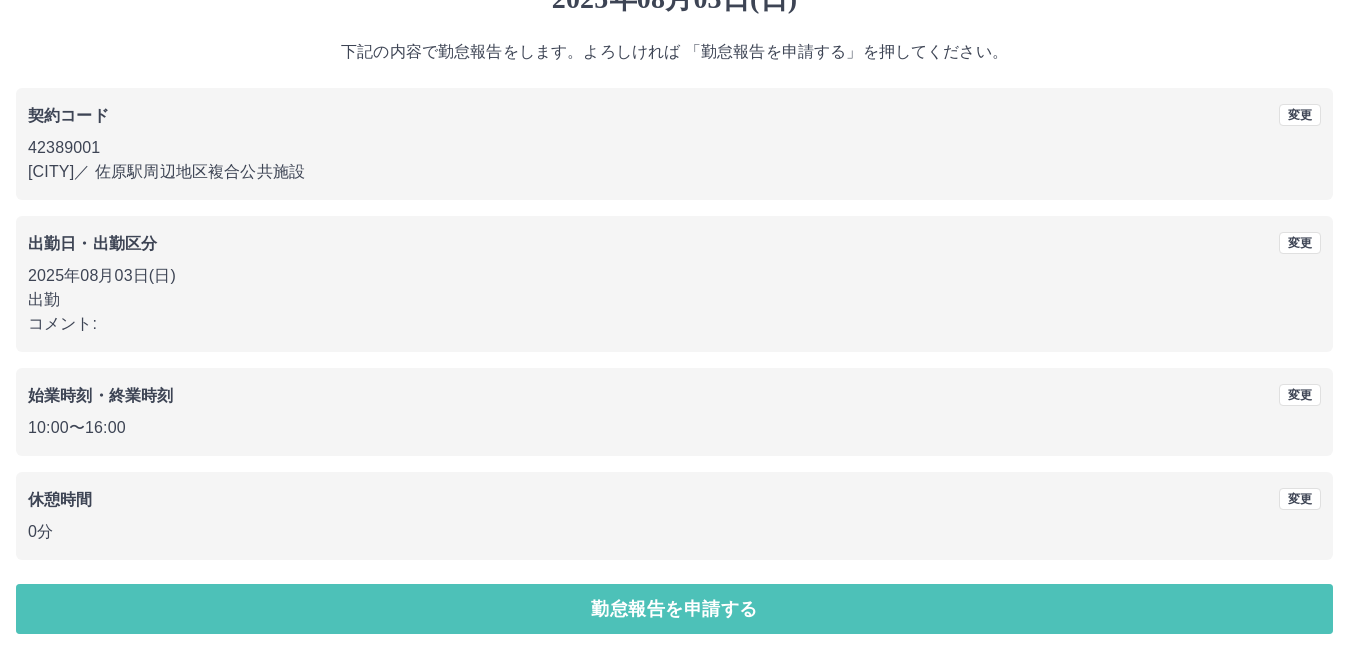 click on "勤怠報告を申請する" at bounding box center (674, 609) 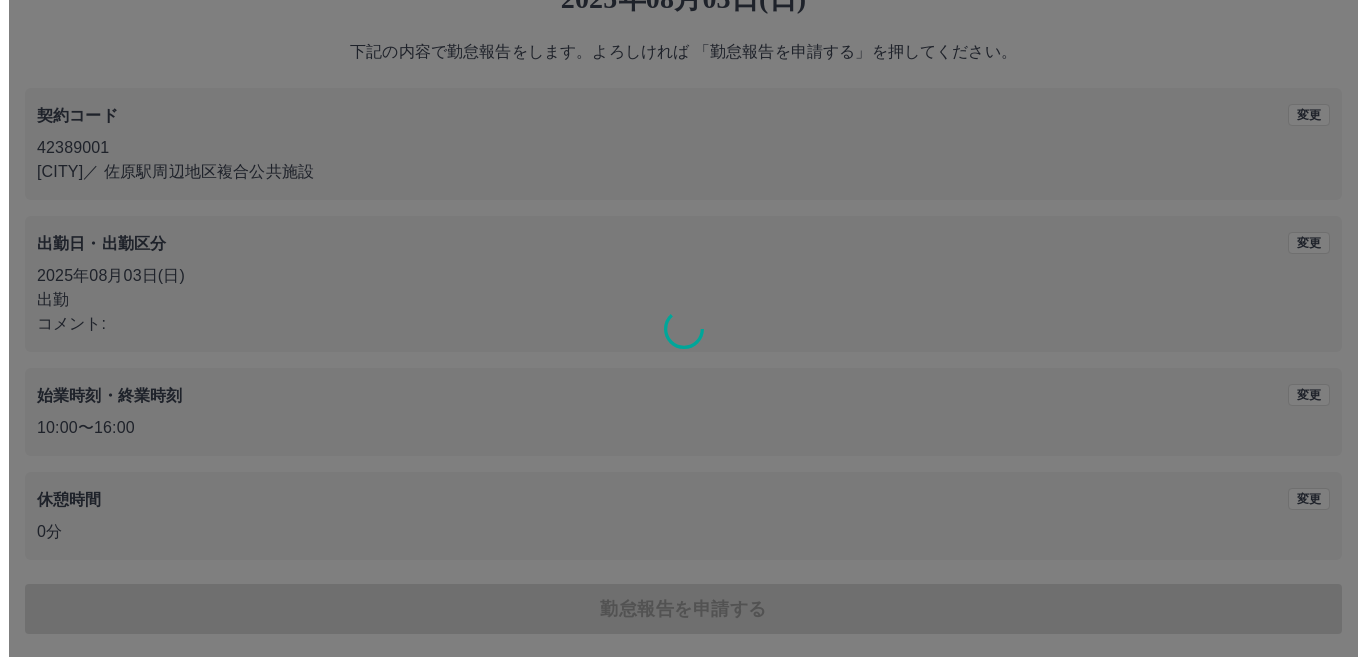 scroll, scrollTop: 0, scrollLeft: 0, axis: both 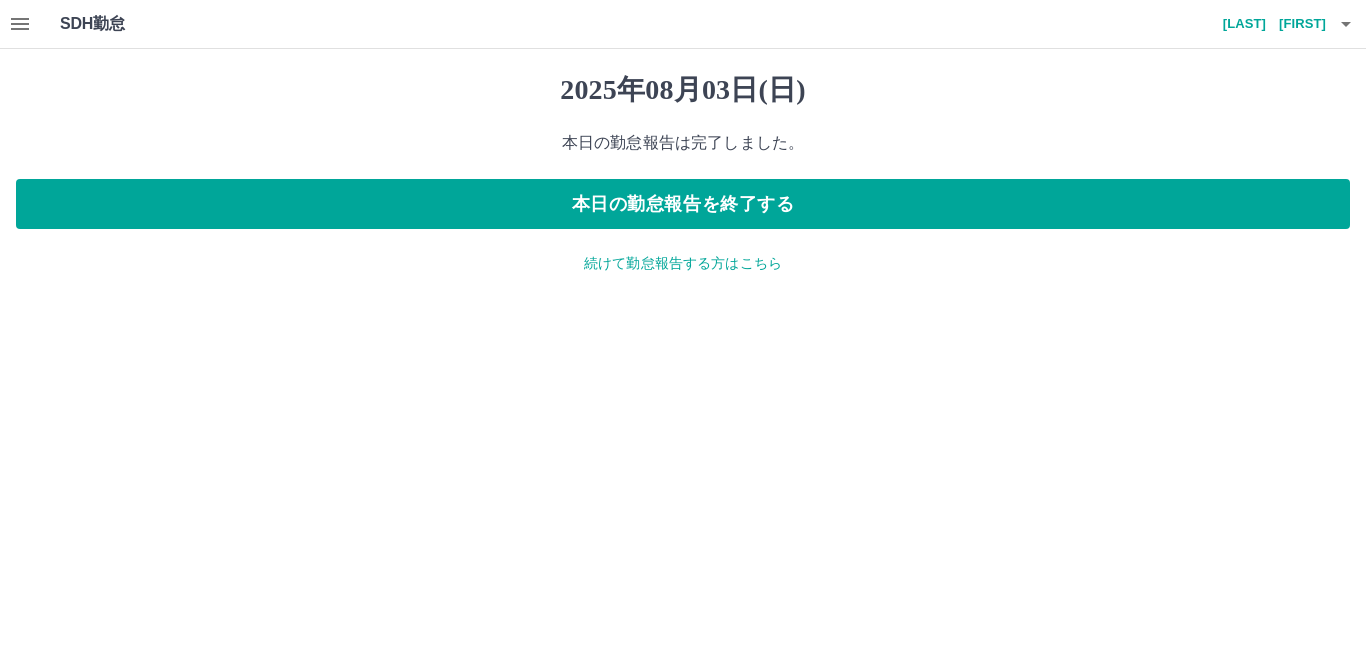 click on "続けて勤怠報告する方はこちら" at bounding box center (683, 263) 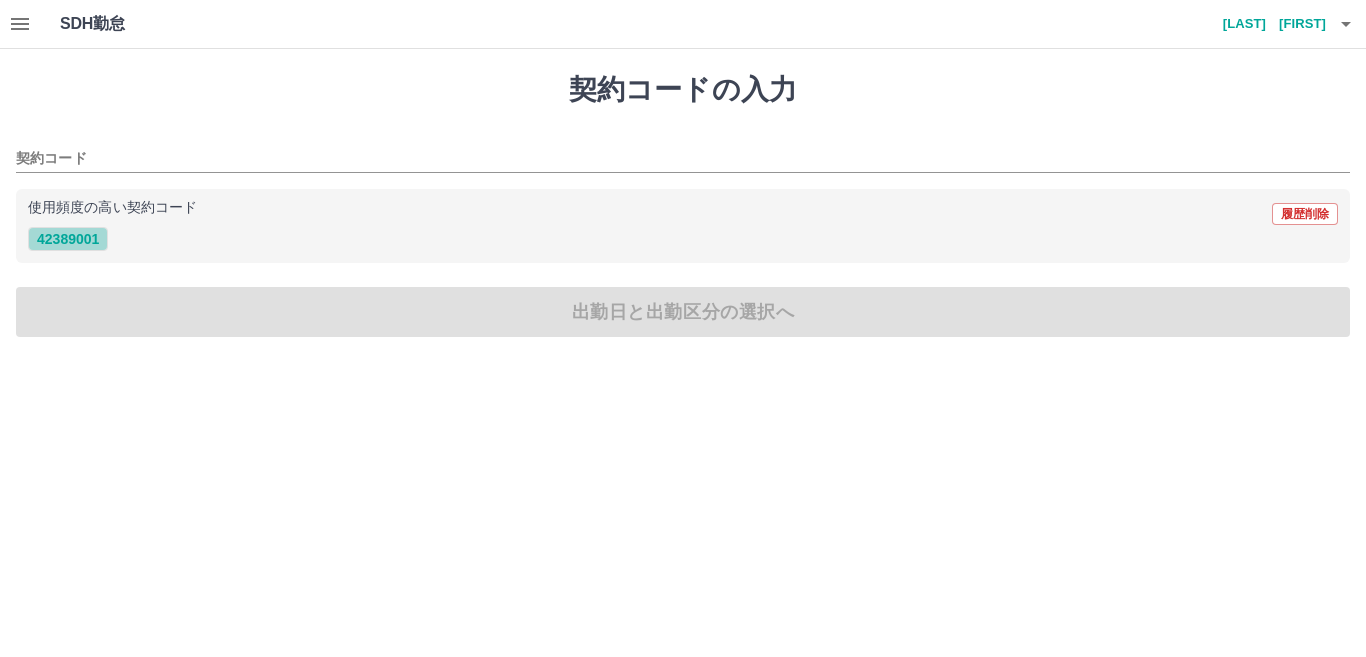 click on "42389001" at bounding box center [68, 239] 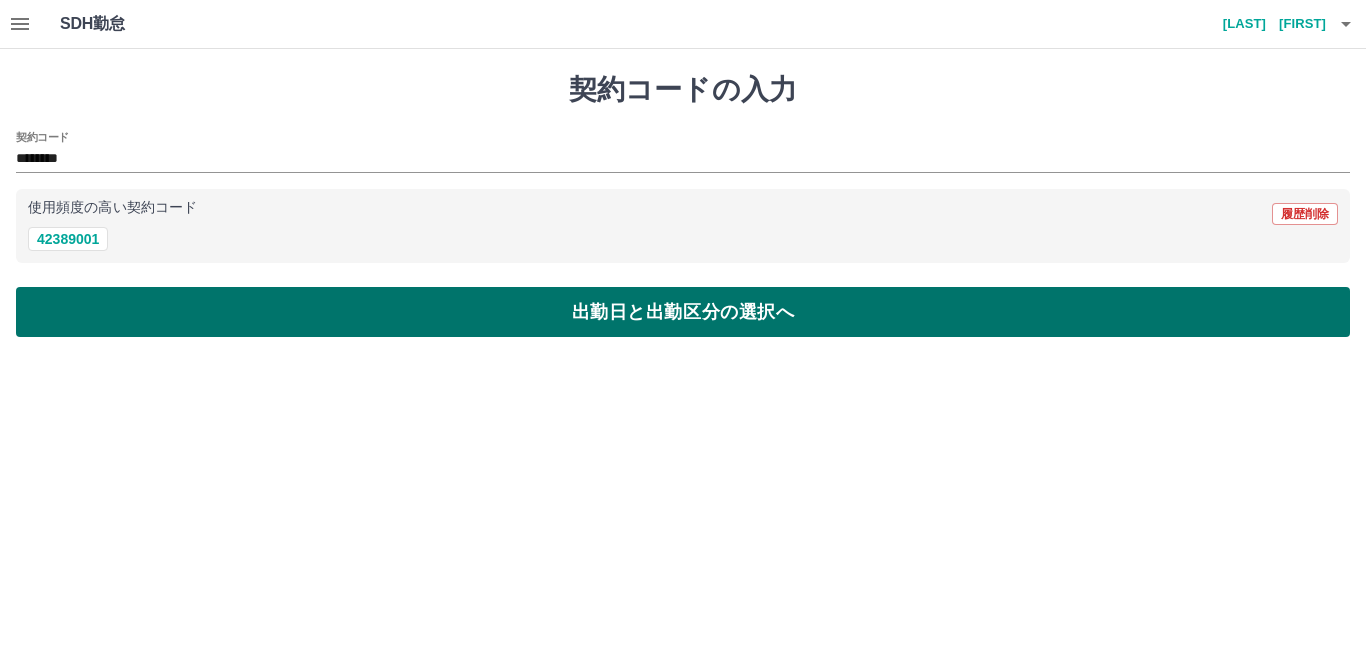 click on "出勤日と出勤区分の選択へ" at bounding box center (683, 312) 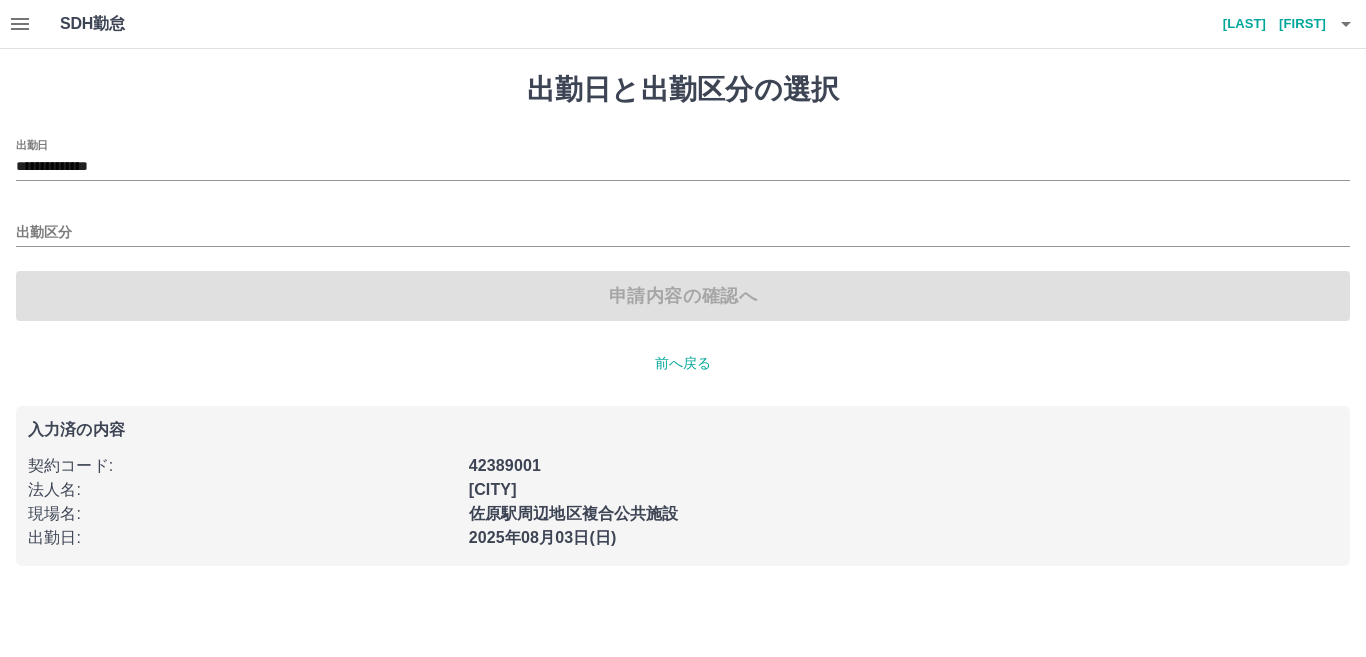 click on "**********" at bounding box center (683, 160) 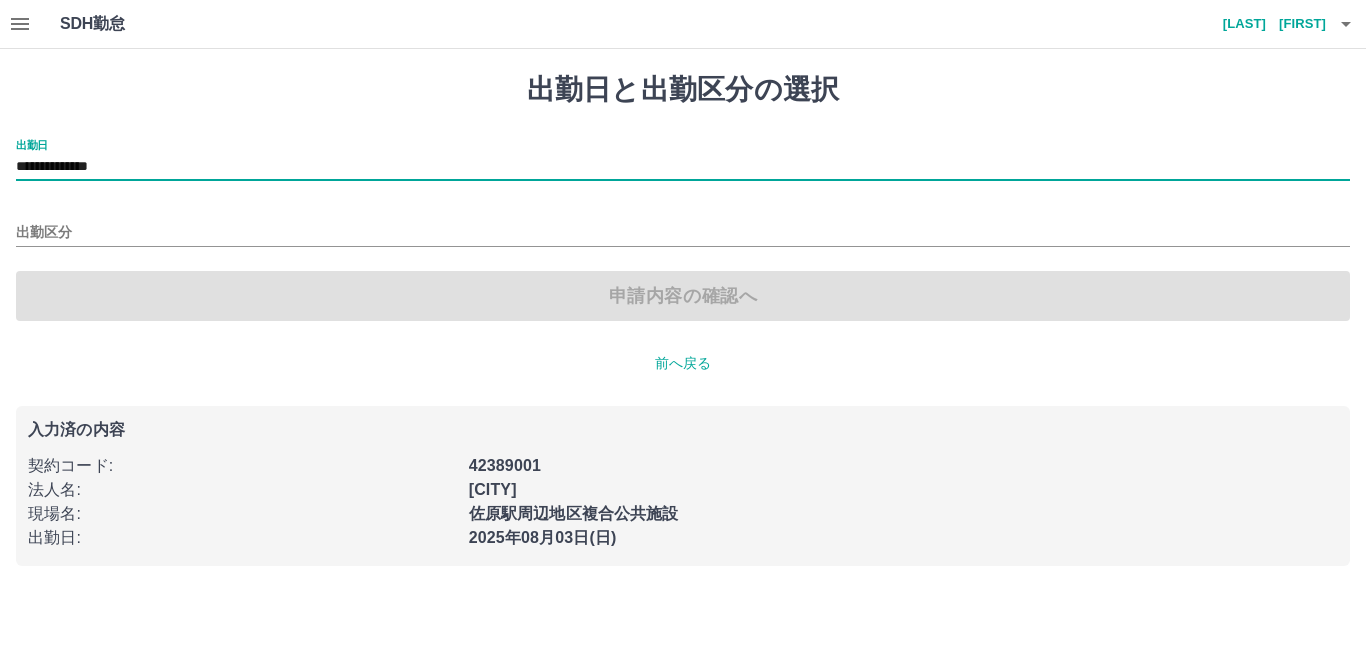click on "**********" at bounding box center [683, 167] 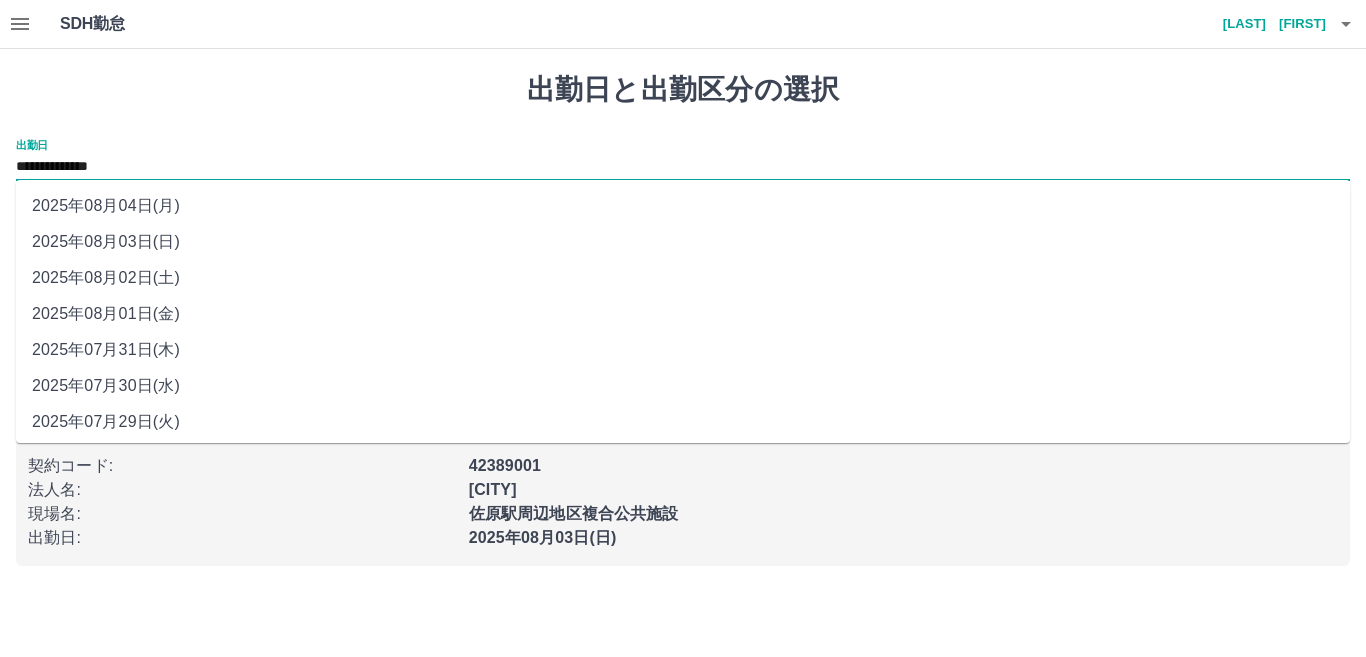 click on "2025年08月04日(月)" at bounding box center [683, 206] 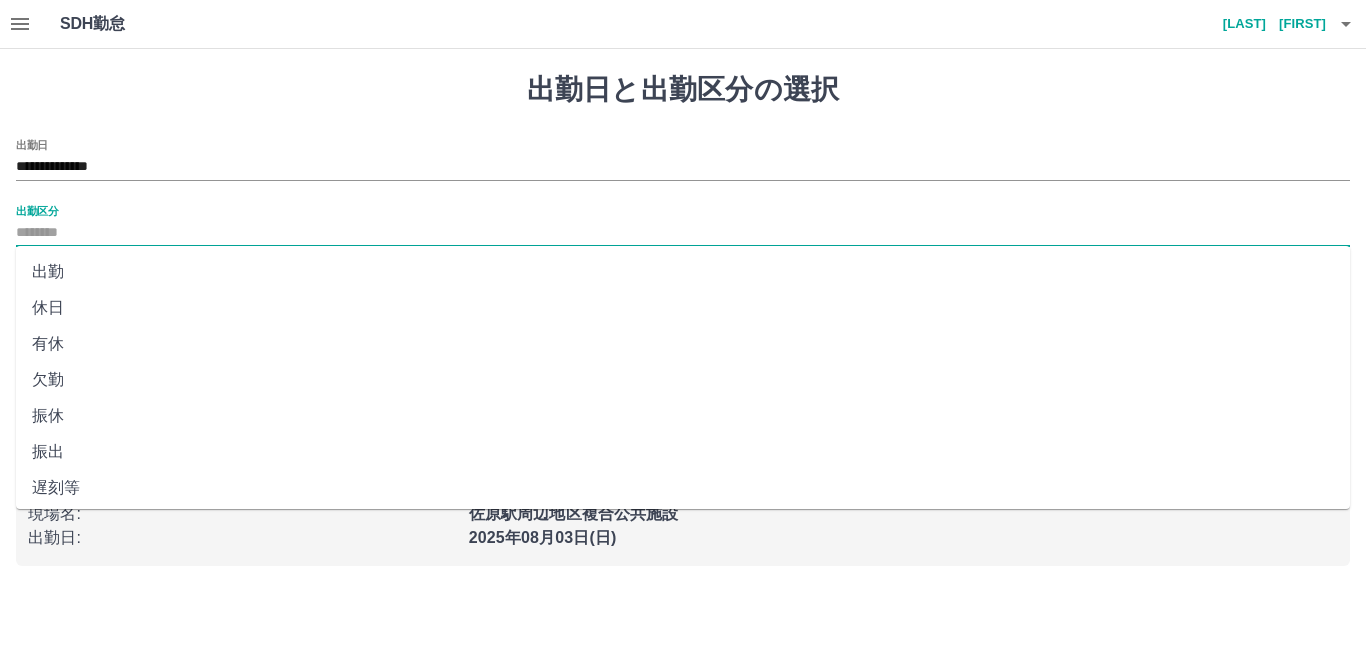 click on "出勤区分" at bounding box center (683, 233) 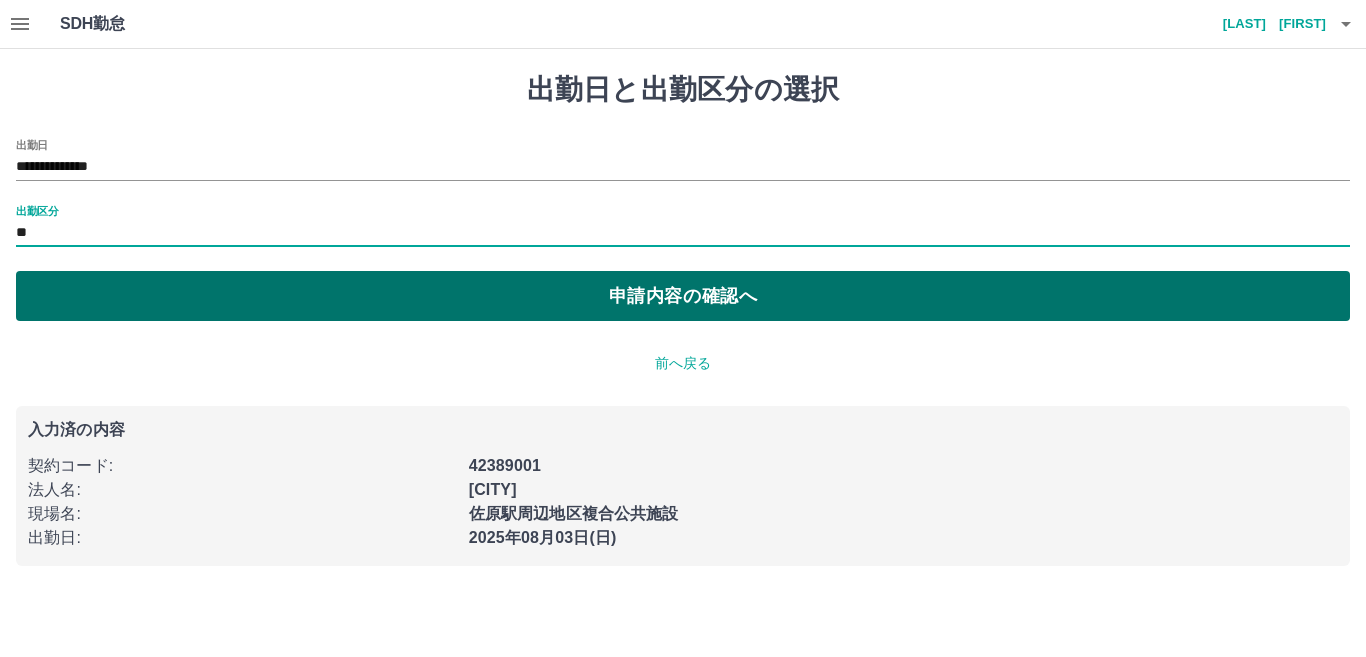 click on "申請内容の確認へ" at bounding box center [683, 296] 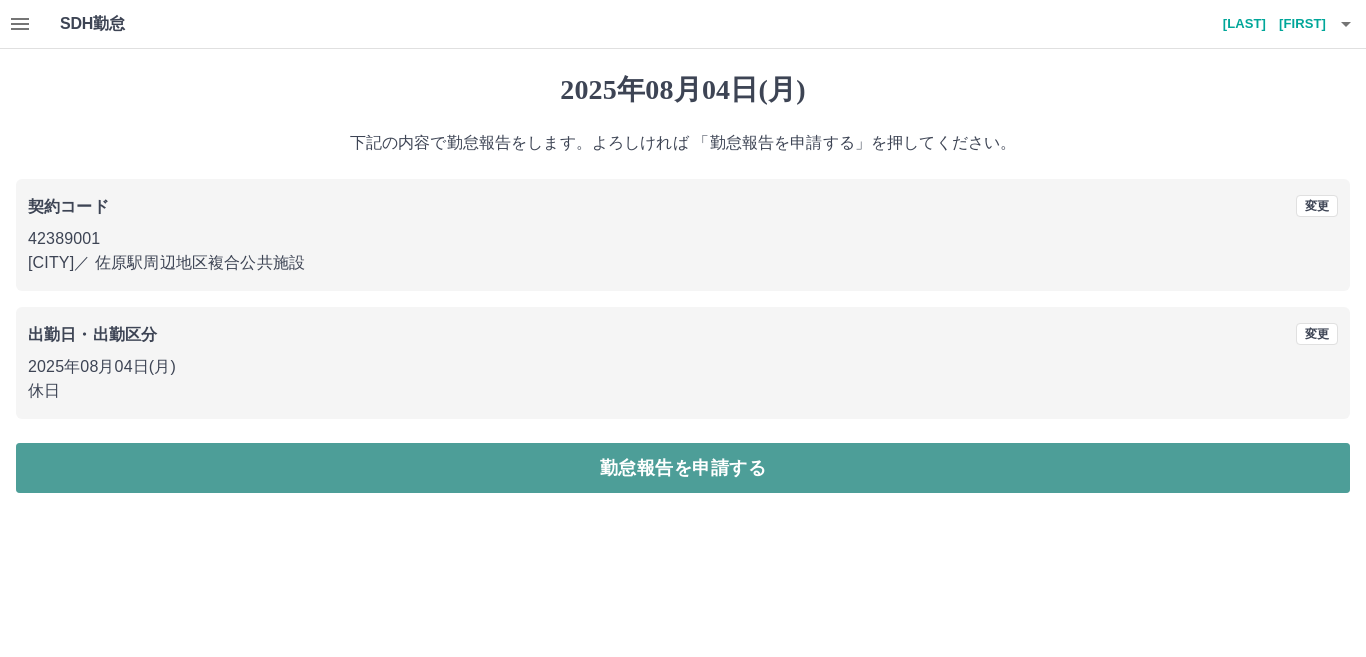 click on "勤怠報告を申請する" at bounding box center (683, 468) 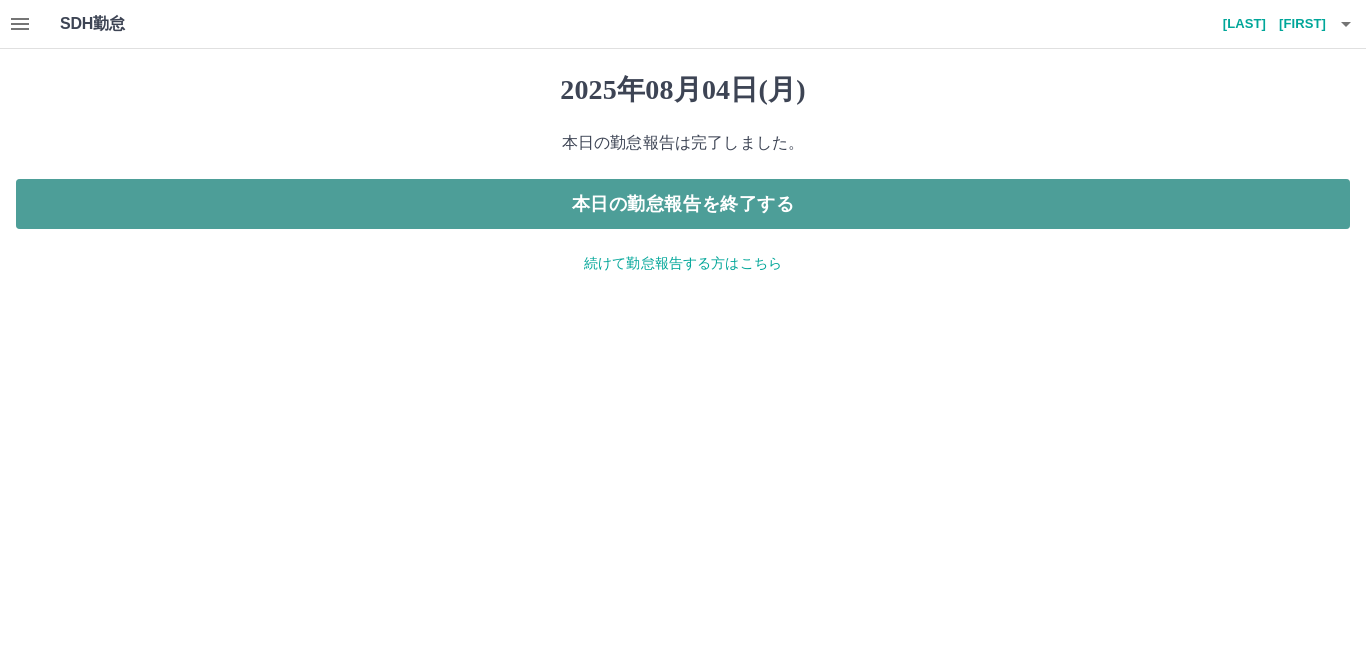 click on "本日の勤怠報告を終了する" at bounding box center [683, 204] 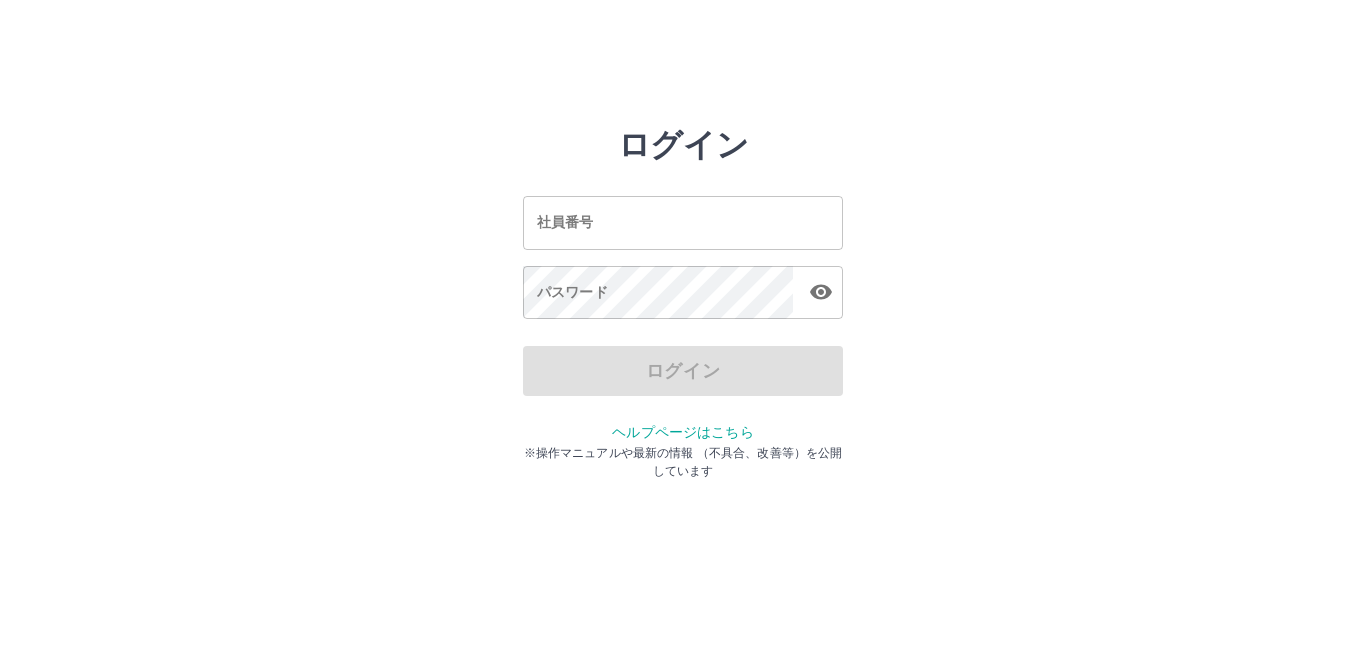 scroll, scrollTop: 0, scrollLeft: 0, axis: both 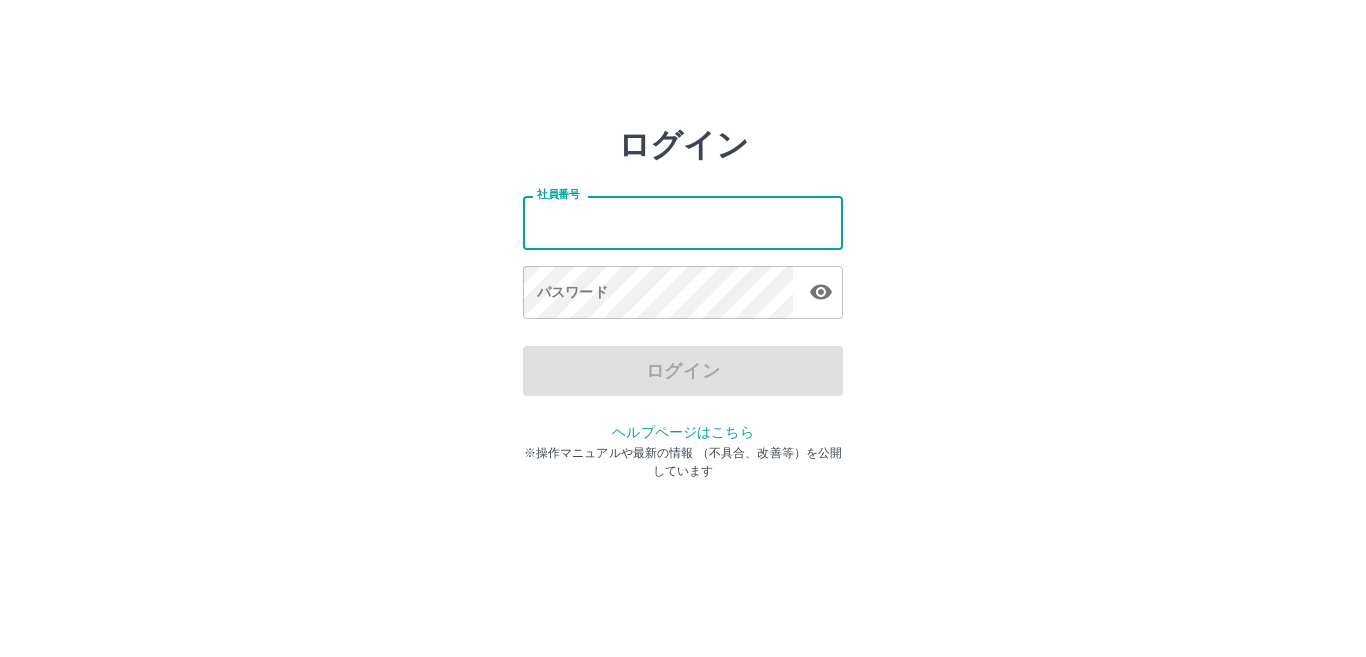 click on "社員番号" at bounding box center (683, 222) 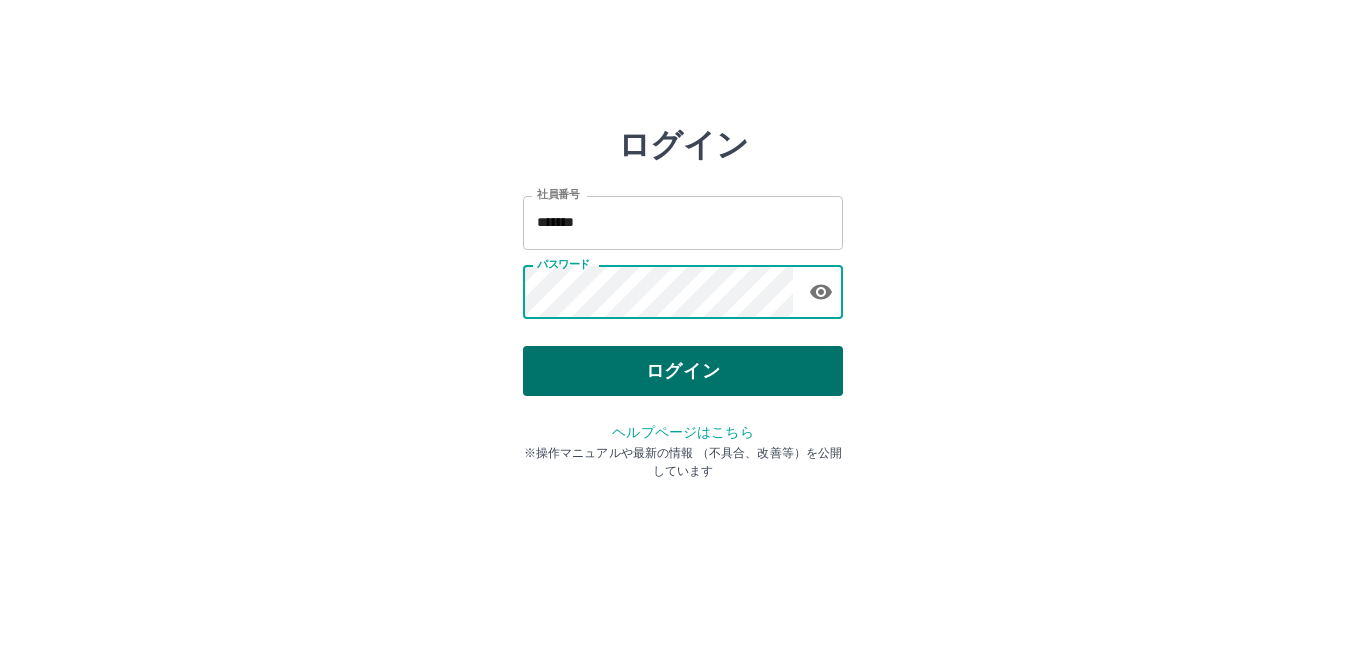 click on "ログイン" at bounding box center [683, 371] 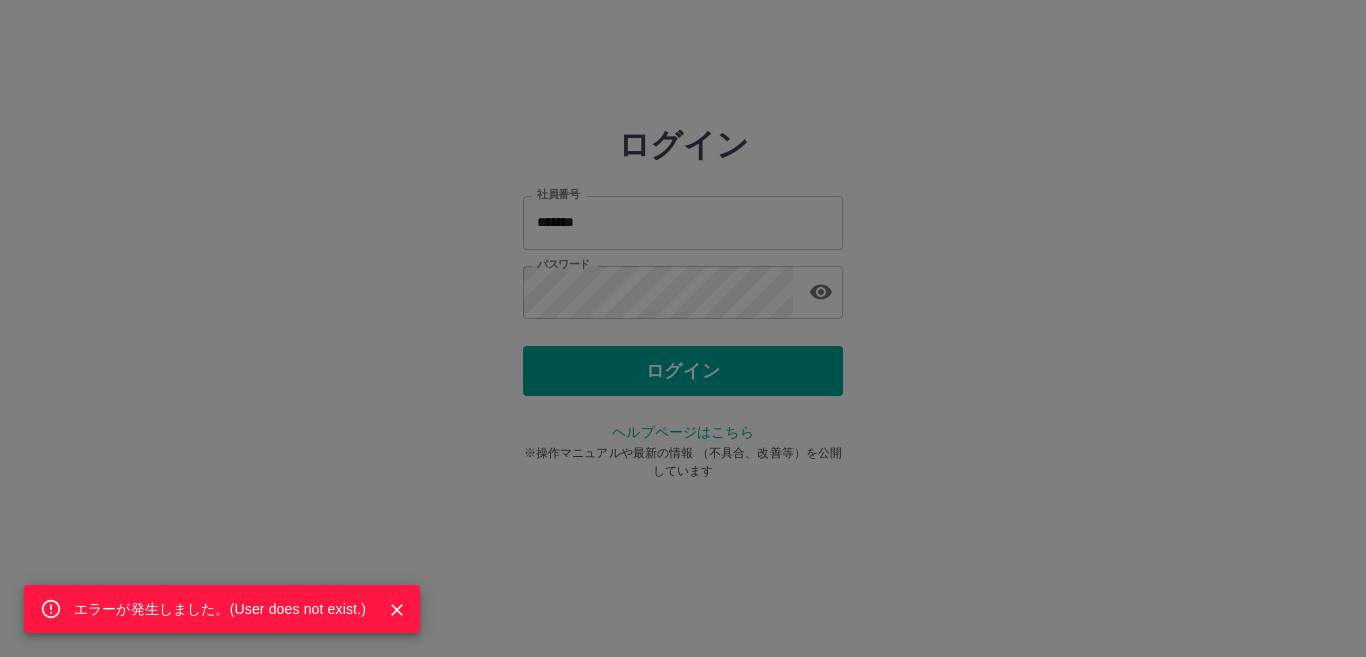 click on "エラーが発生しました。( User does not exist. )" at bounding box center (683, 328) 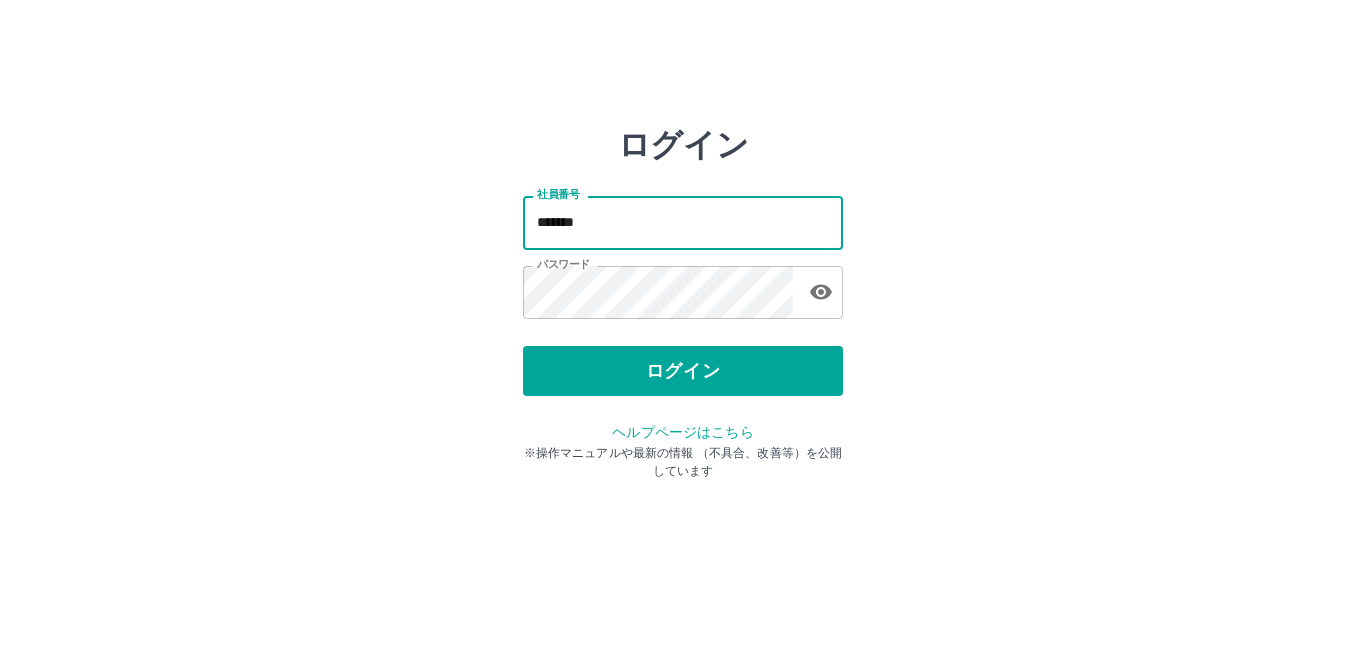 drag, startPoint x: 715, startPoint y: 215, endPoint x: 393, endPoint y: 270, distance: 326.66342 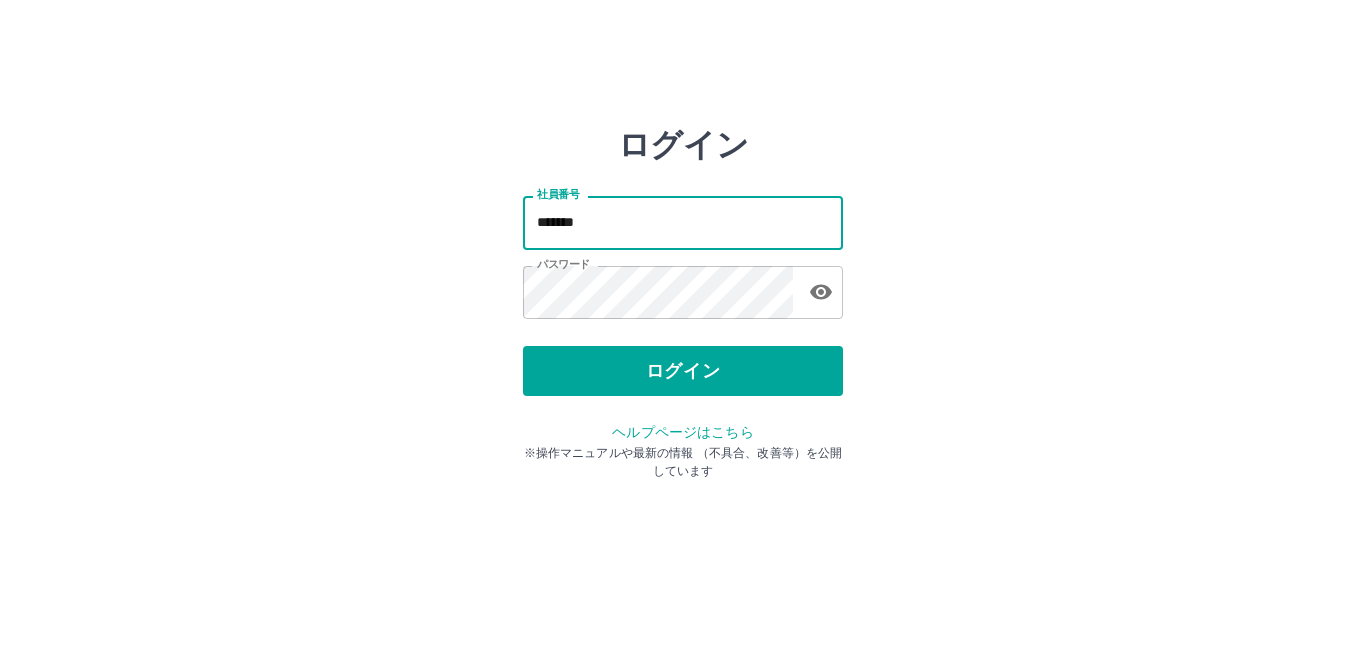 type on "*******" 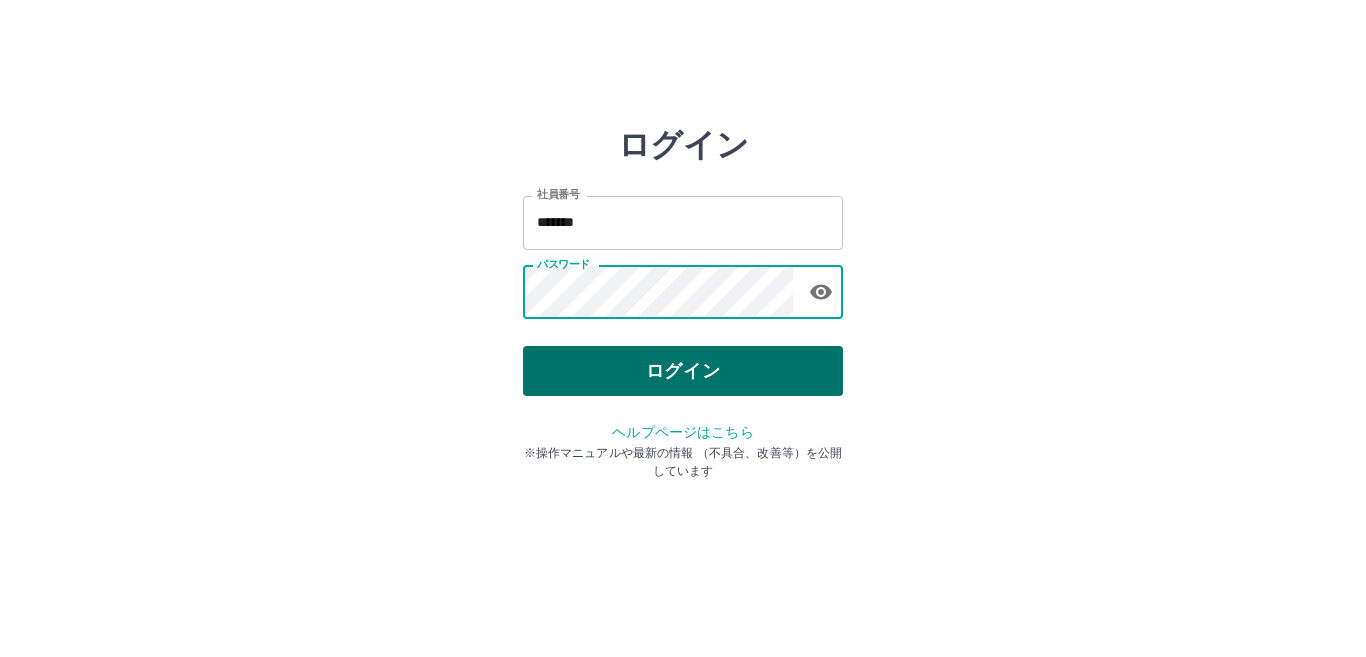 click on "ログイン" at bounding box center (683, 371) 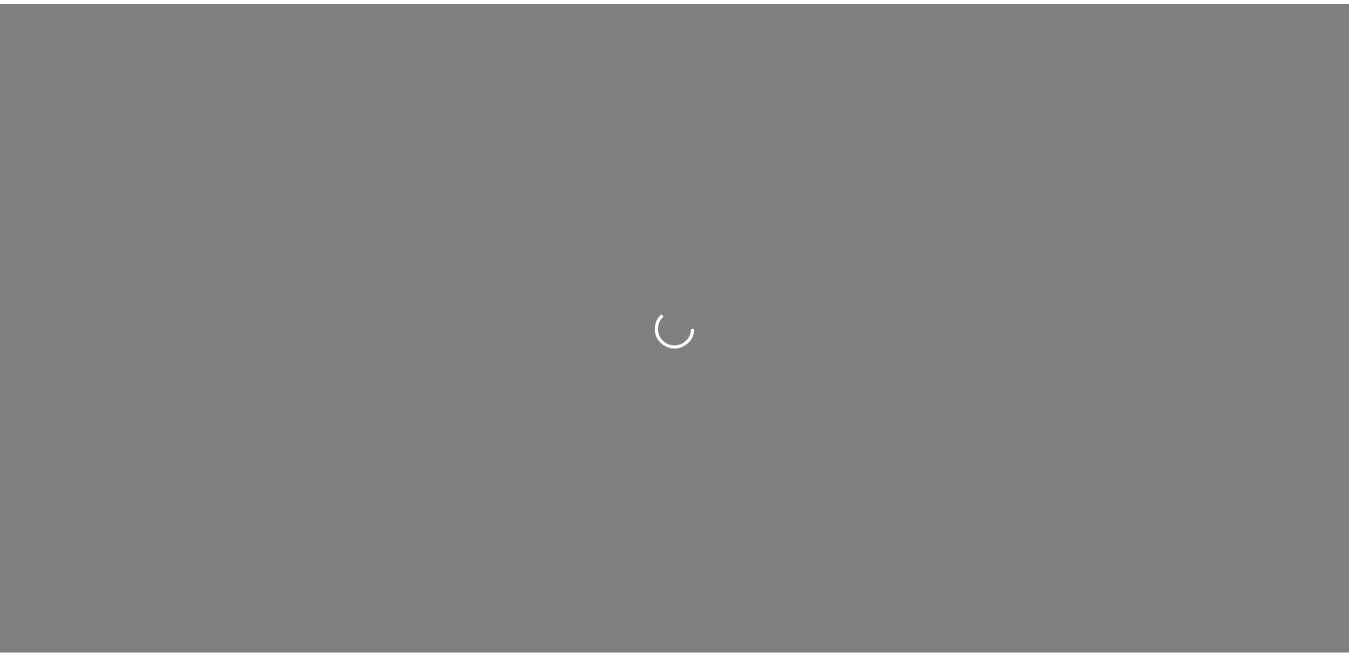 scroll, scrollTop: 0, scrollLeft: 0, axis: both 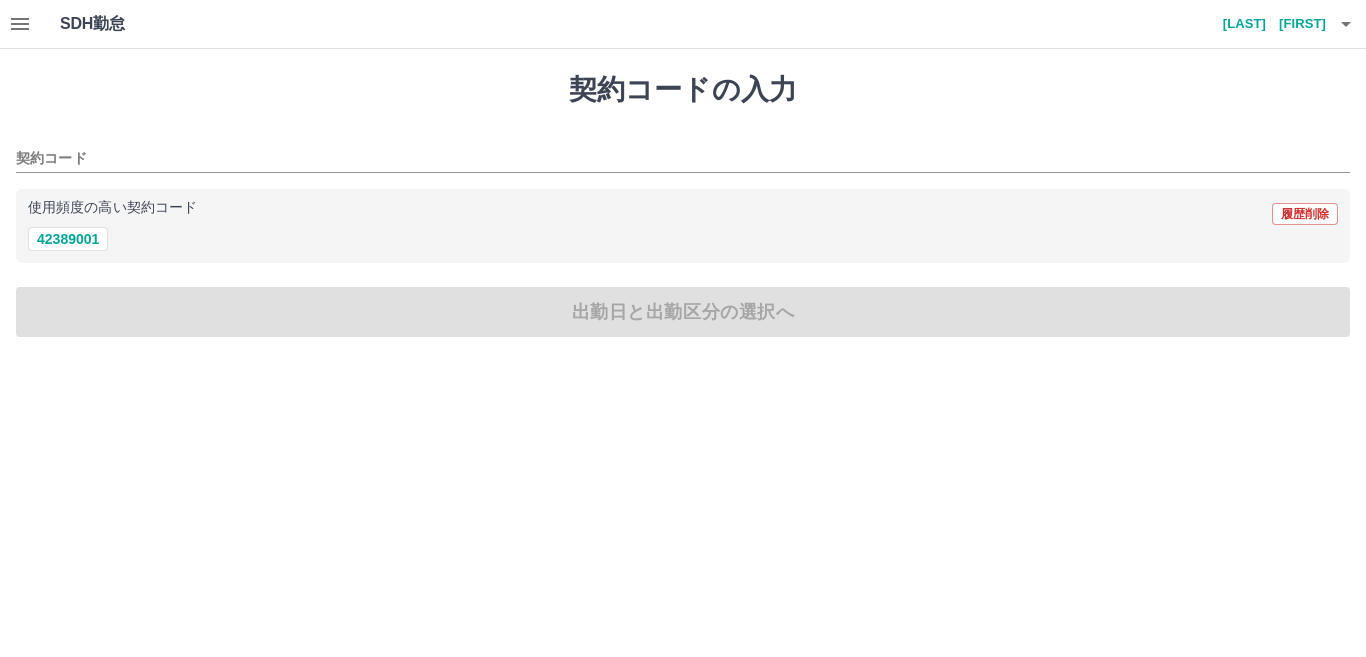 click on "使用頻度の高い契約コード 履歴削除" at bounding box center [683, 214] 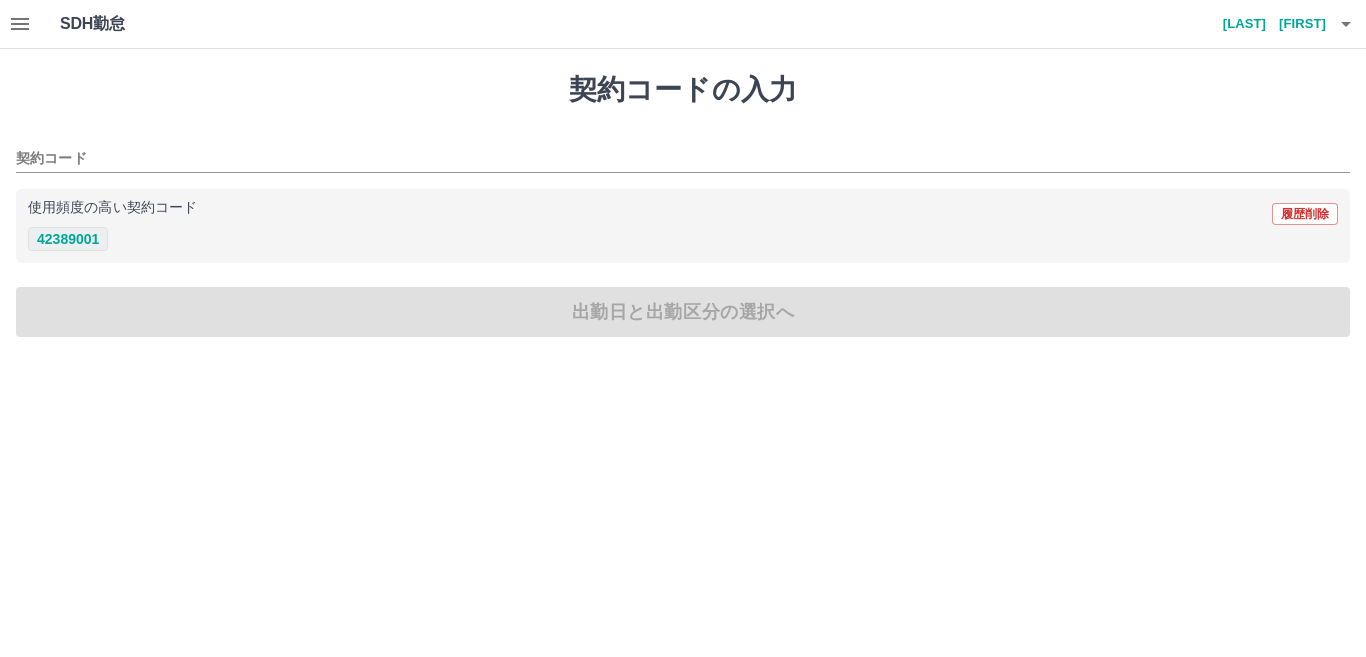 click on "42389001" at bounding box center [68, 239] 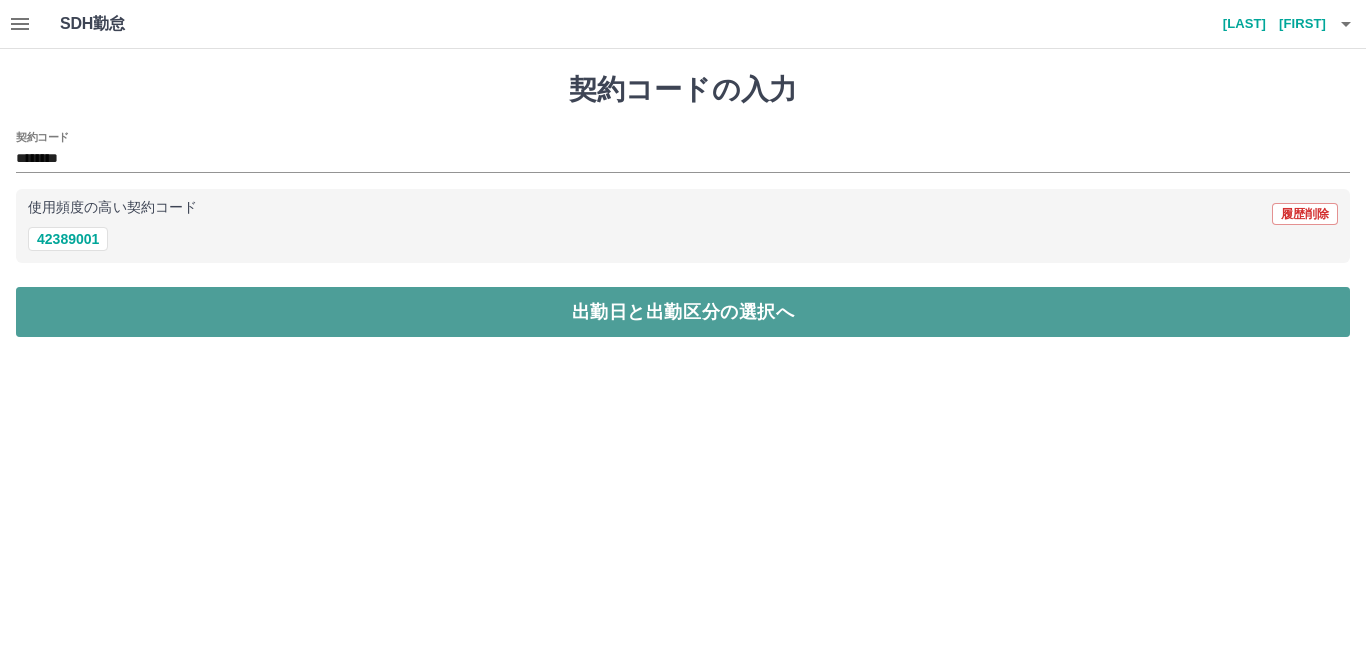 click on "出勤日と出勤区分の選択へ" at bounding box center (683, 312) 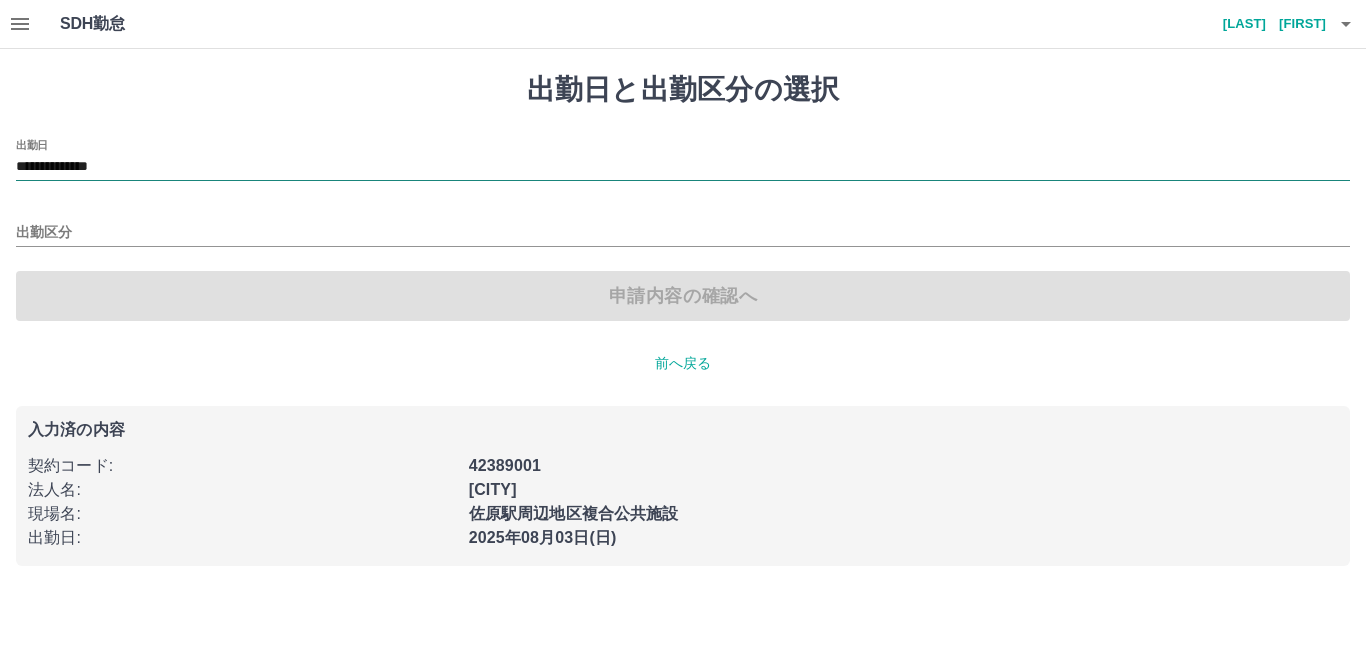 click on "**********" at bounding box center [683, 167] 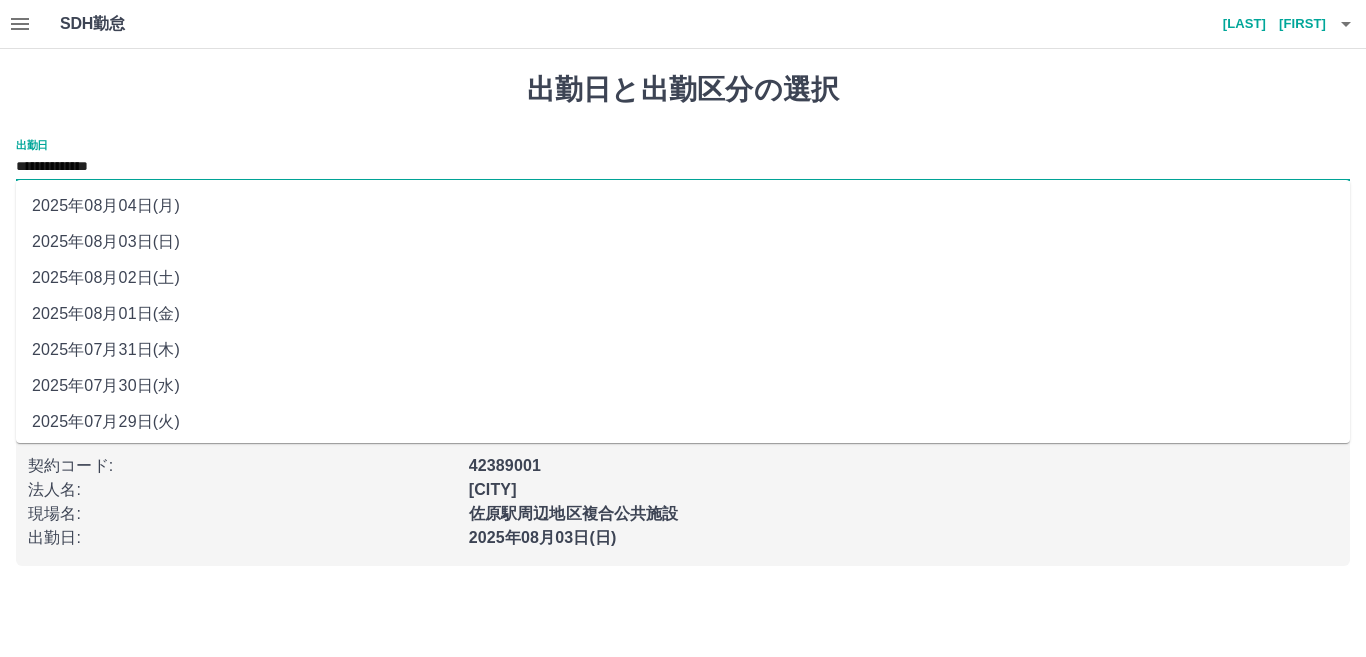 click on "**********" at bounding box center (683, 160) 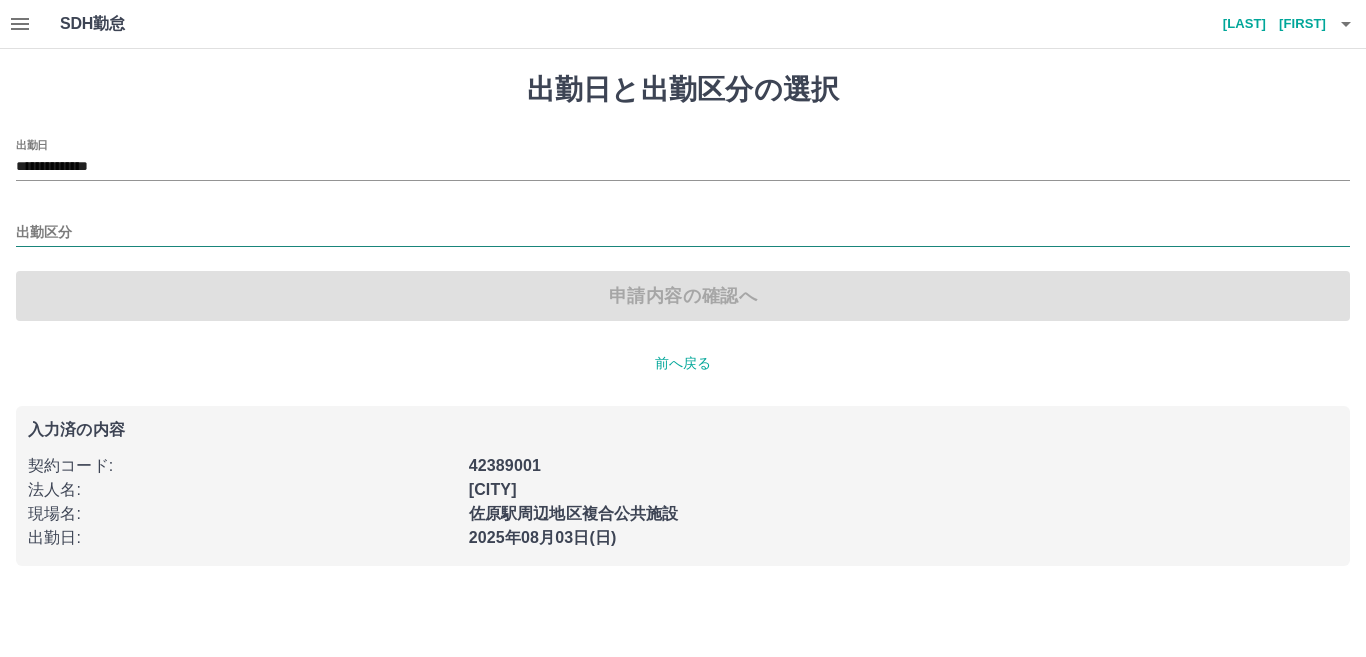 click on "出勤区分" at bounding box center [683, 233] 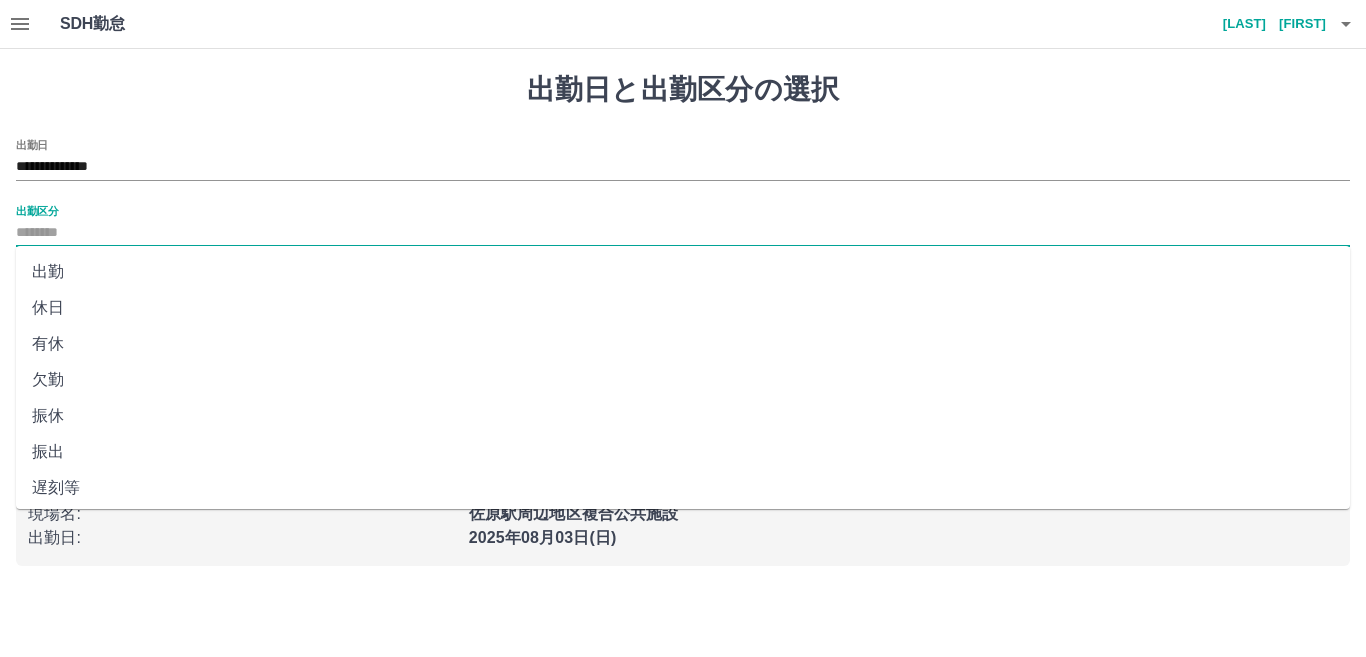 click on "出勤" at bounding box center (683, 272) 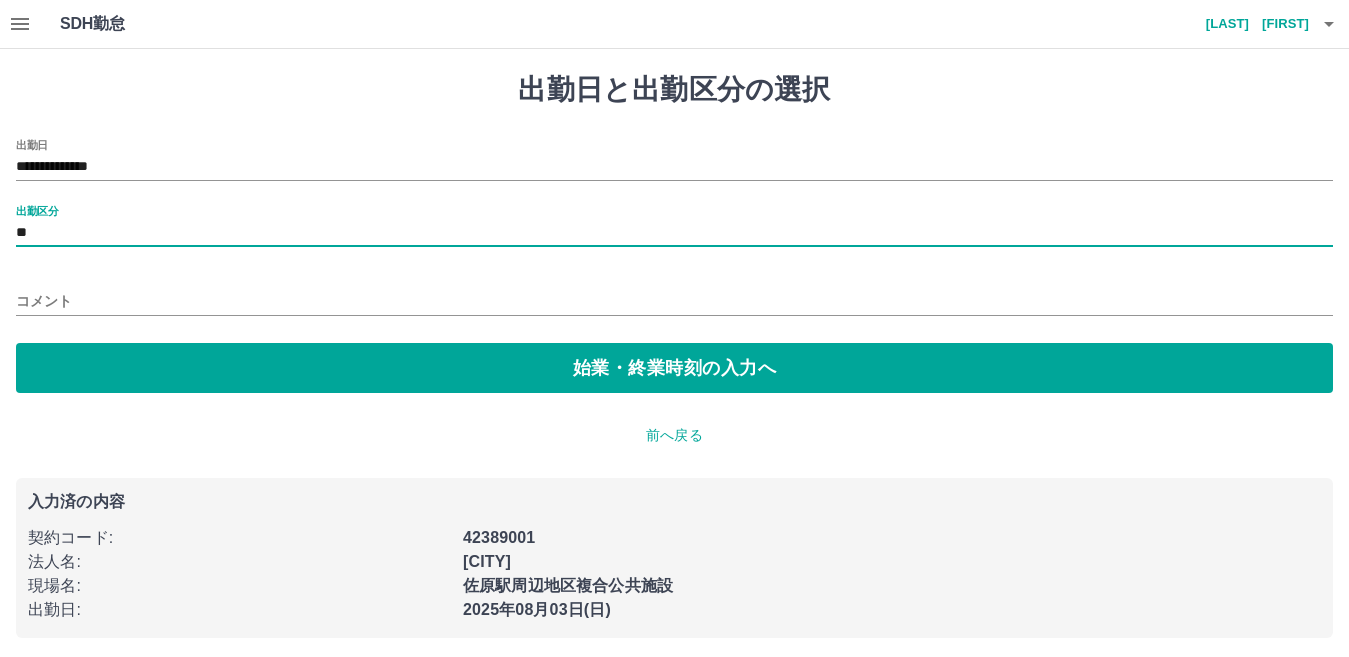 click on "コメント" at bounding box center [674, 301] 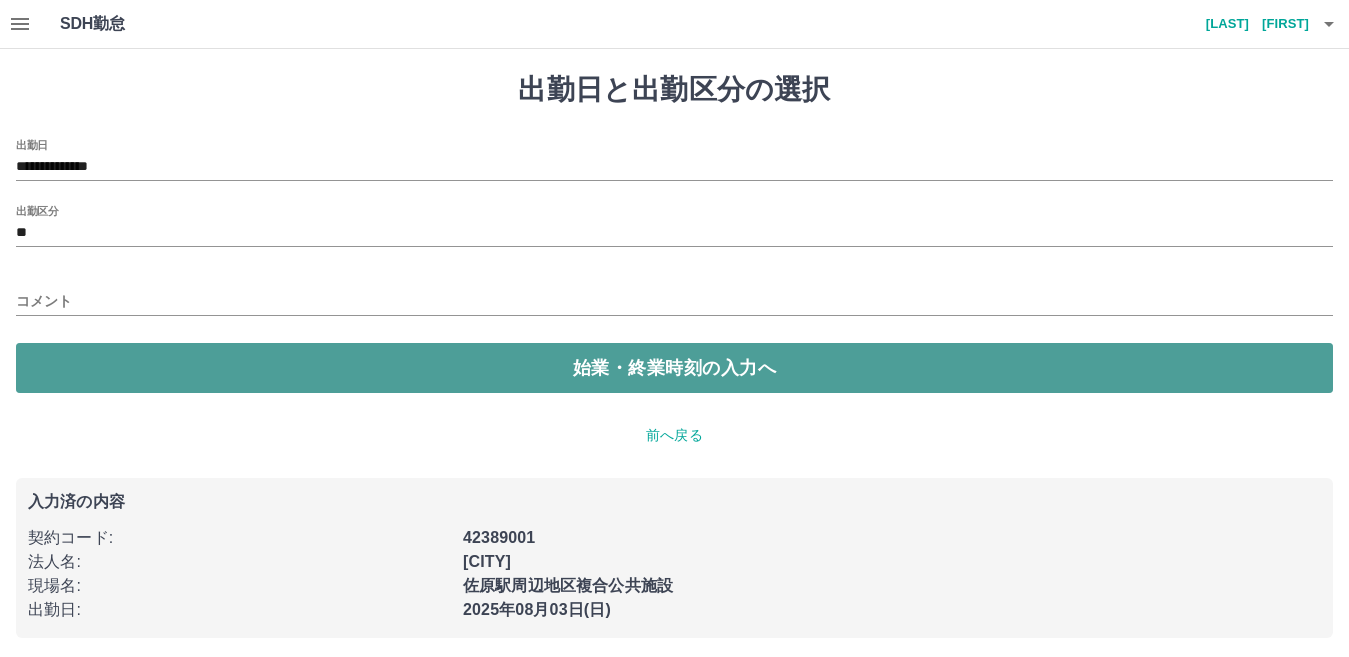 click on "始業・終業時刻の入力へ" at bounding box center [674, 368] 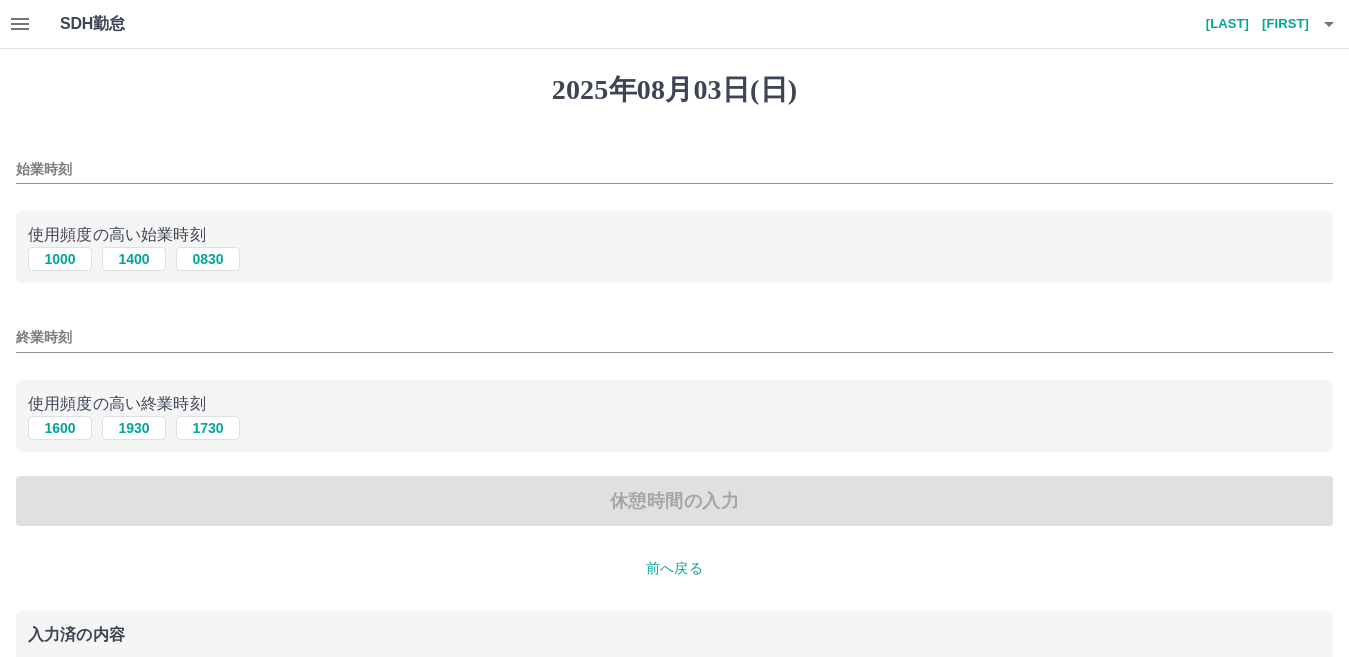 click on "始業時刻" at bounding box center (674, 169) 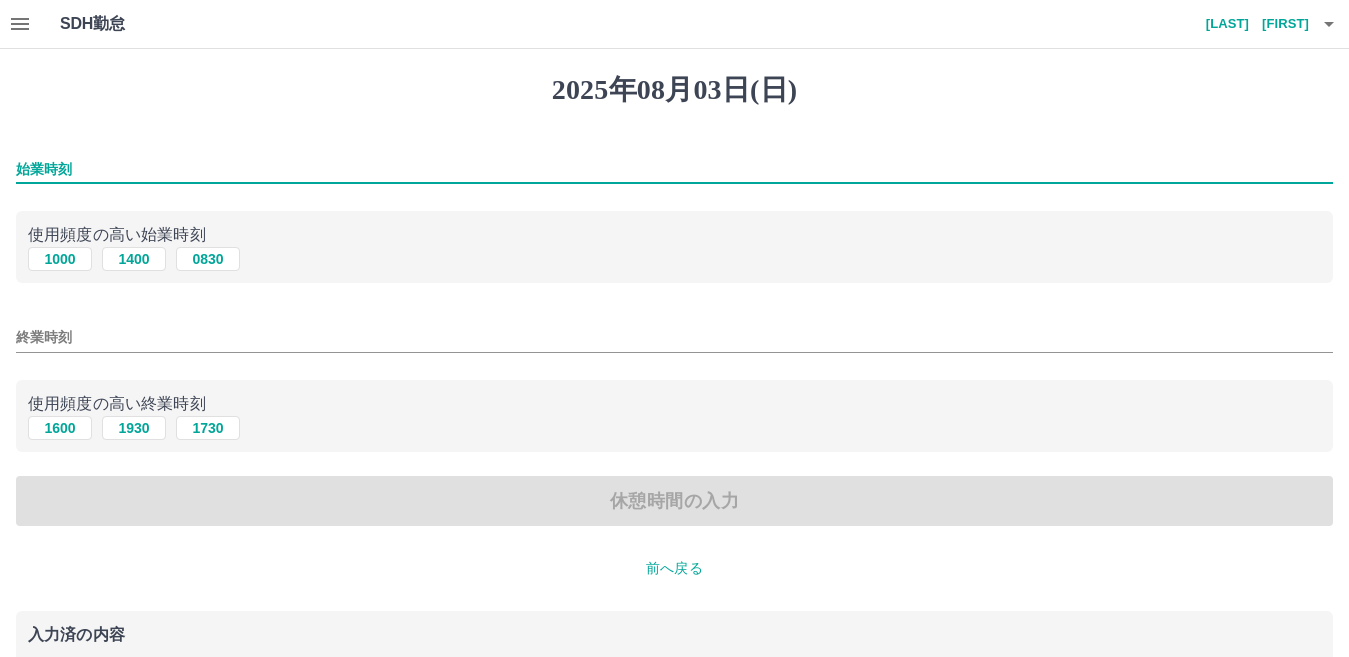 click on "始業時刻" at bounding box center (674, 169) 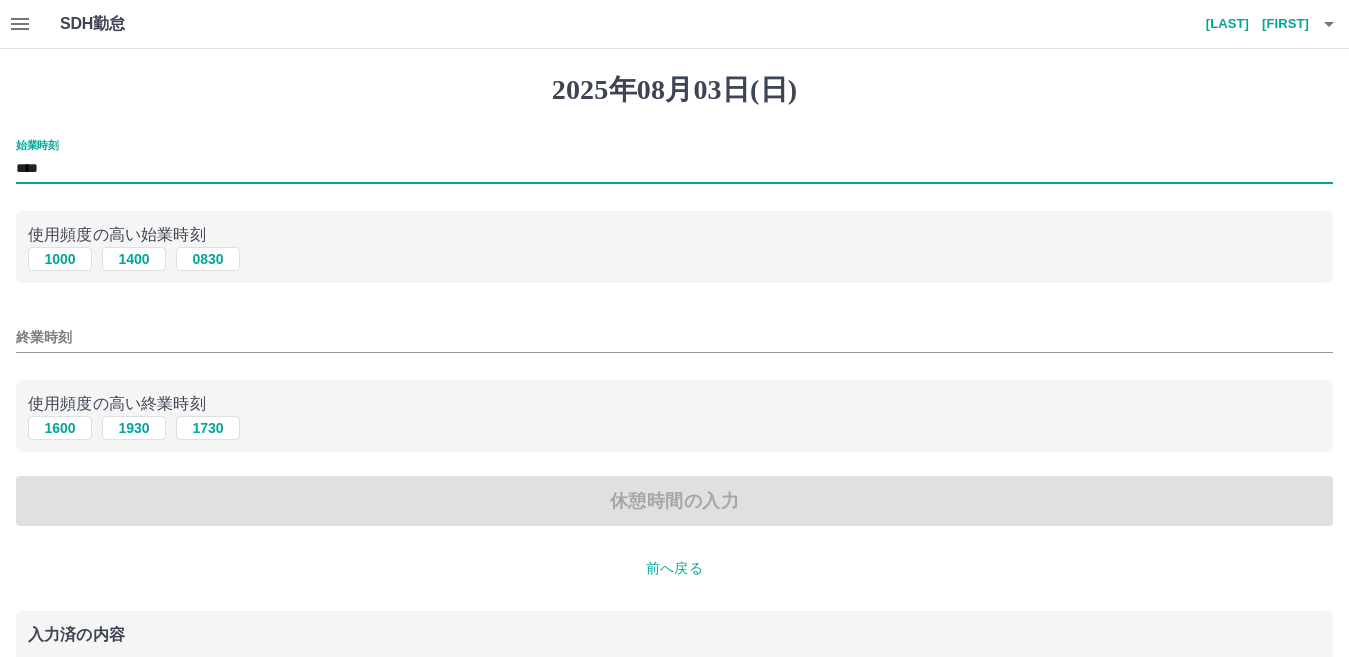 type on "****" 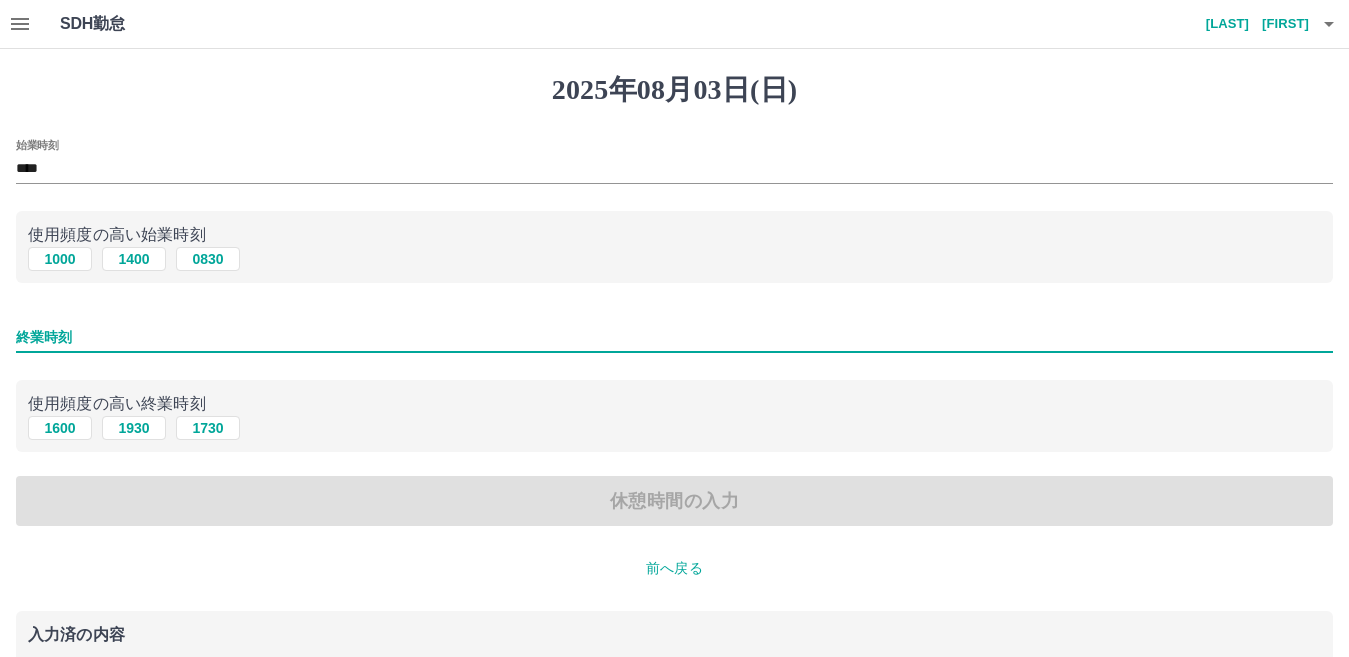 click on "終業時刻" at bounding box center [674, 337] 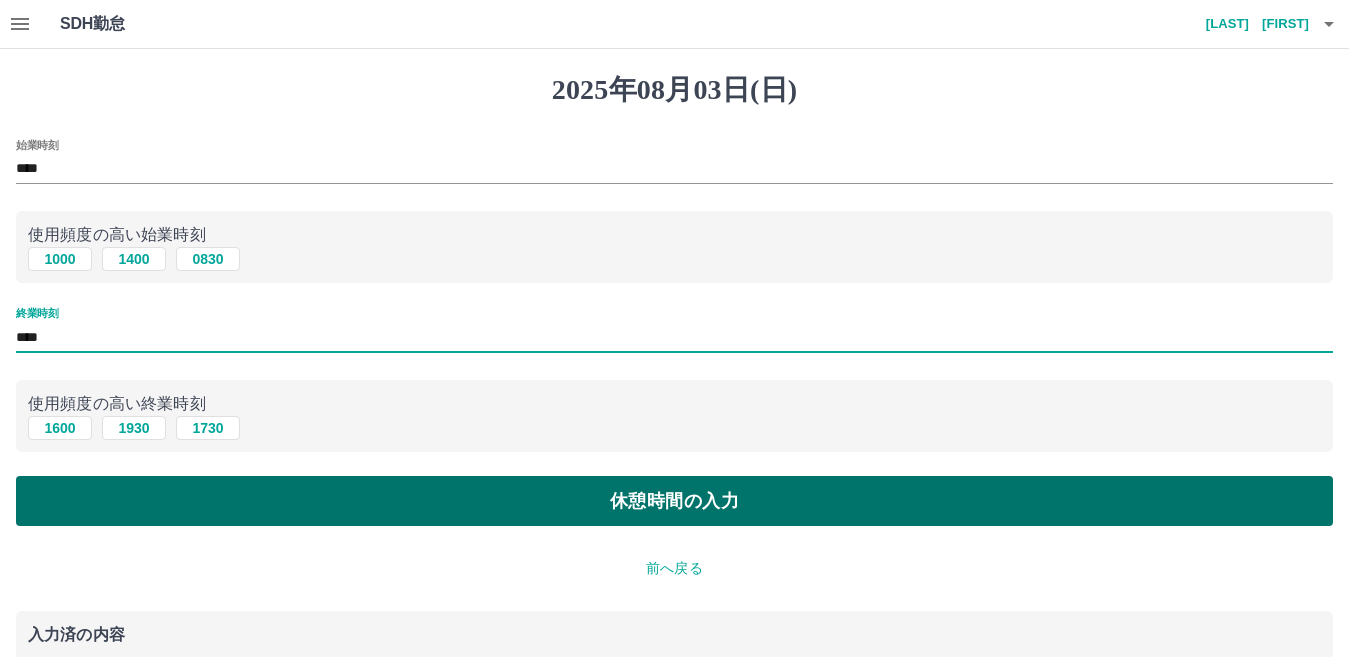 click on "休憩時間の入力" at bounding box center (674, 501) 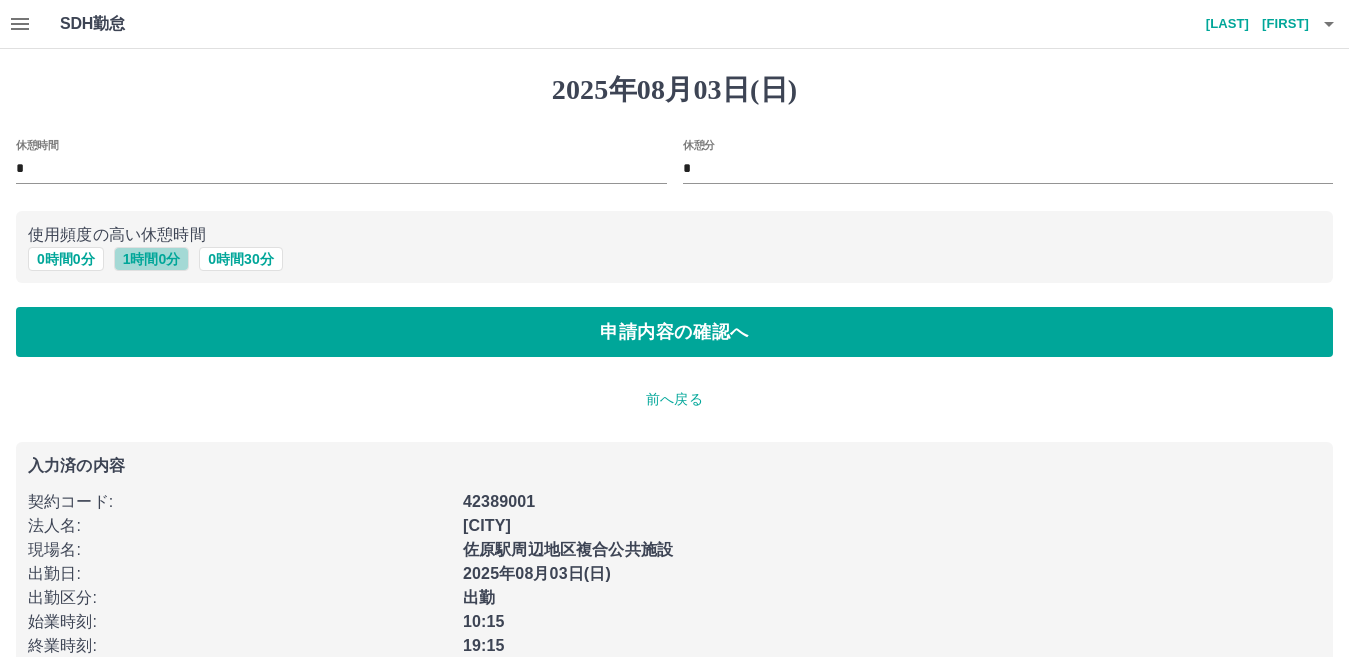 click on "1 時間 0 分" at bounding box center (152, 259) 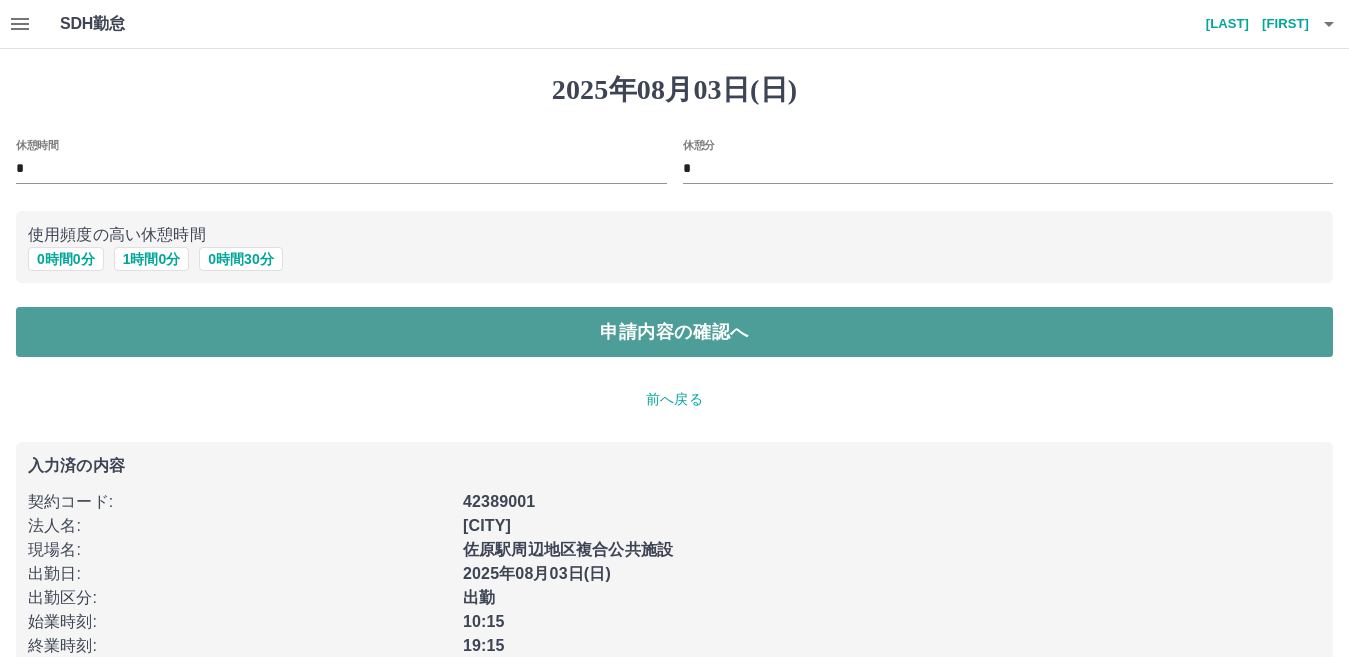 click on "申請内容の確認へ" at bounding box center [674, 332] 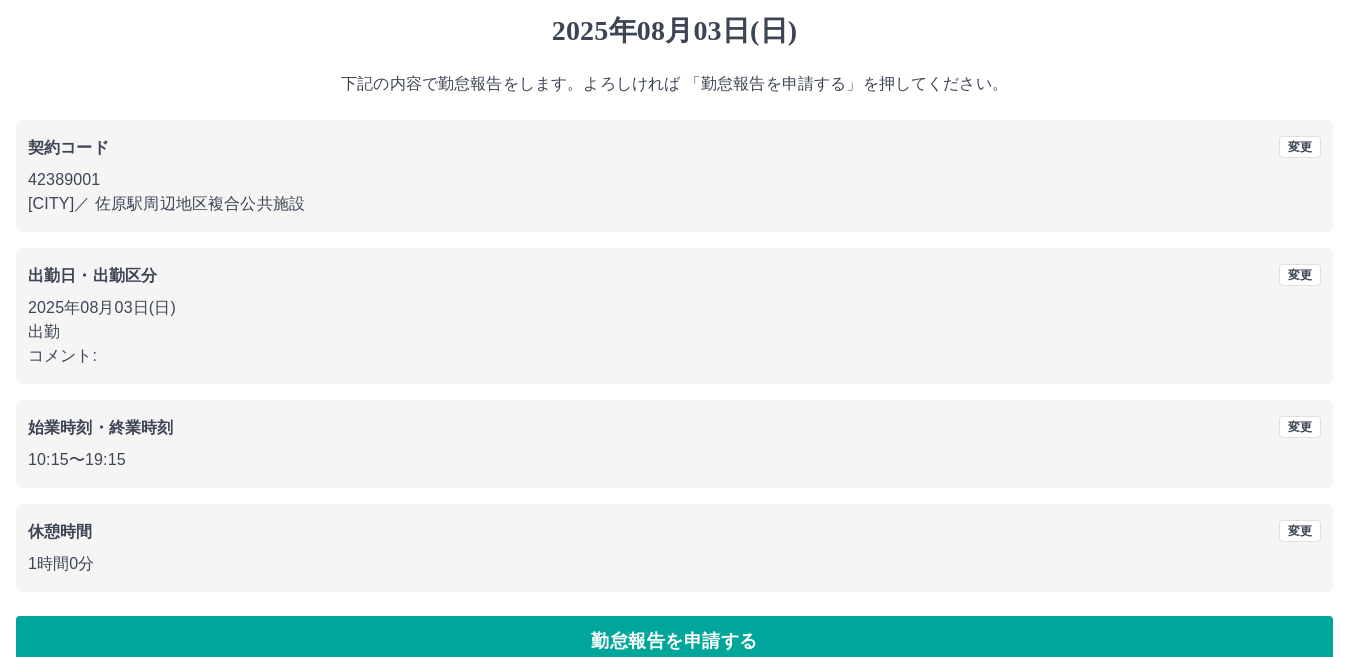 scroll, scrollTop: 91, scrollLeft: 0, axis: vertical 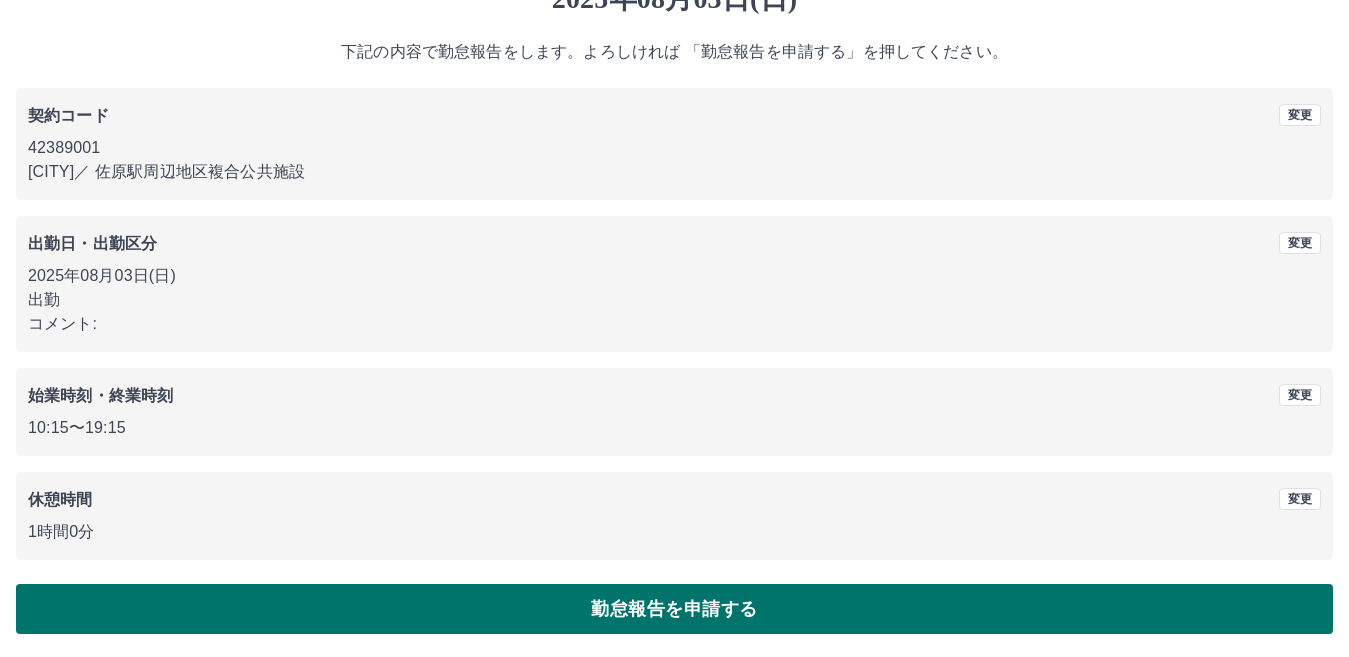 click on "勤怠報告を申請する" at bounding box center [674, 609] 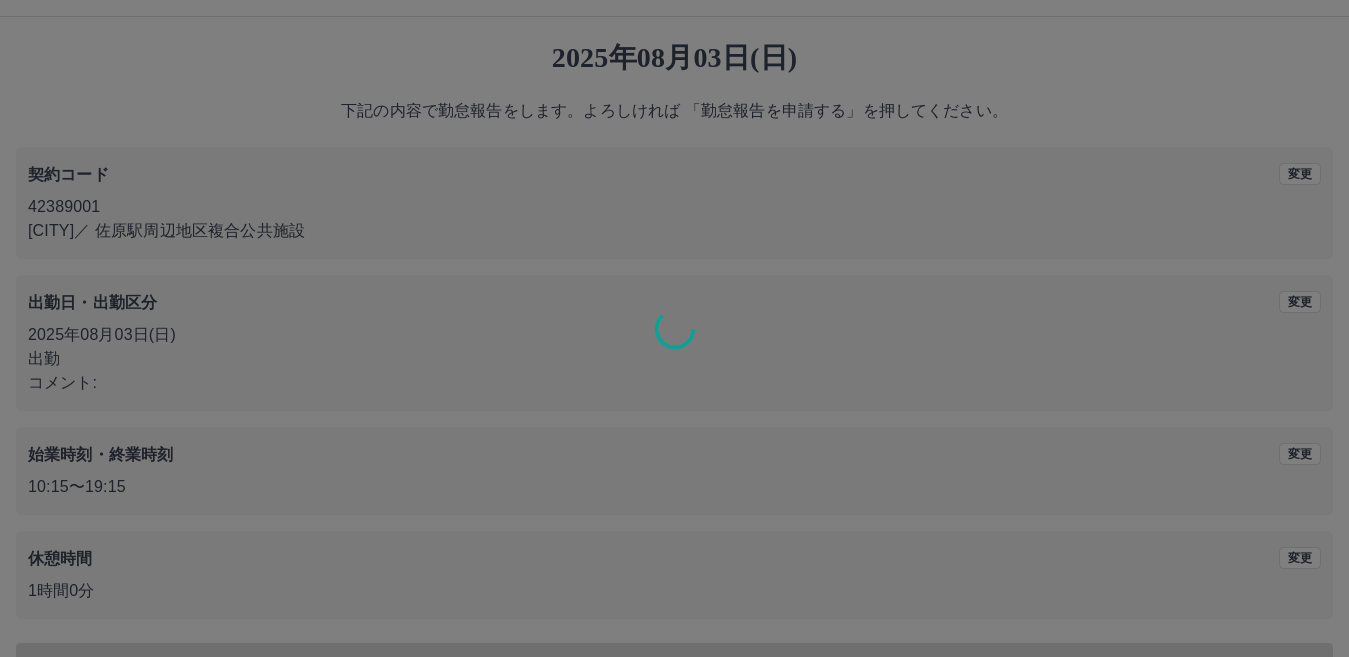 scroll, scrollTop: 0, scrollLeft: 0, axis: both 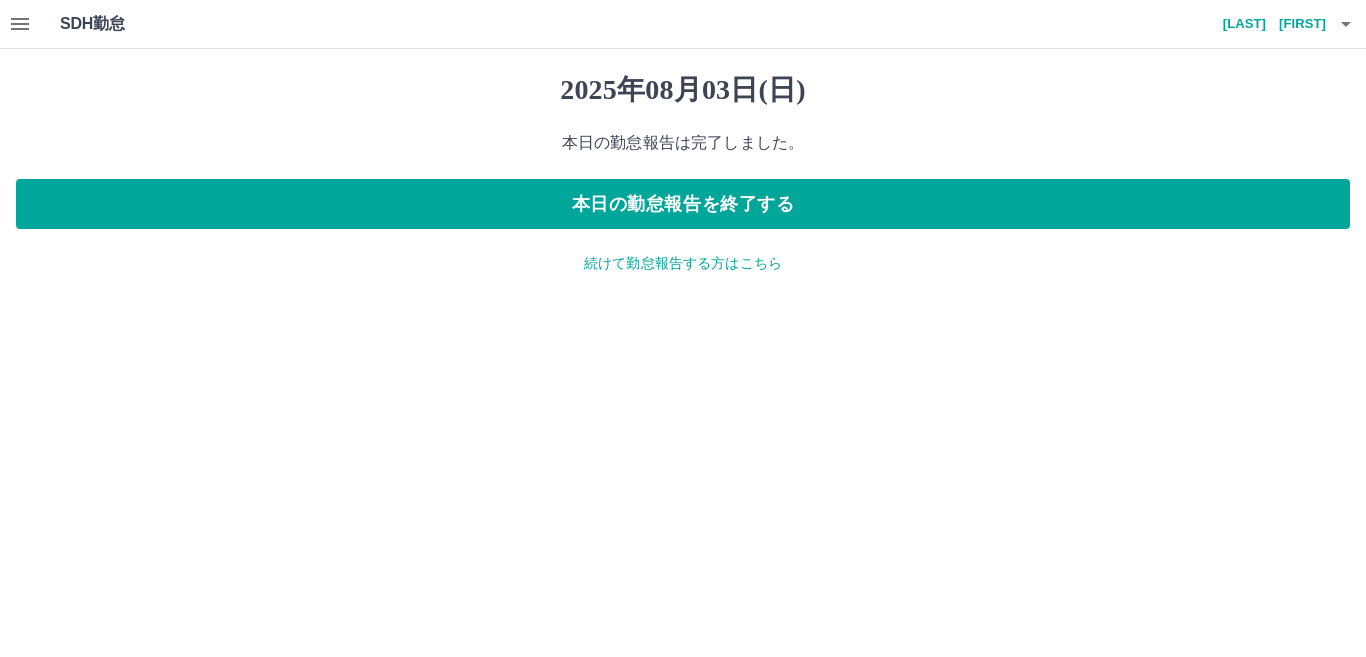 click 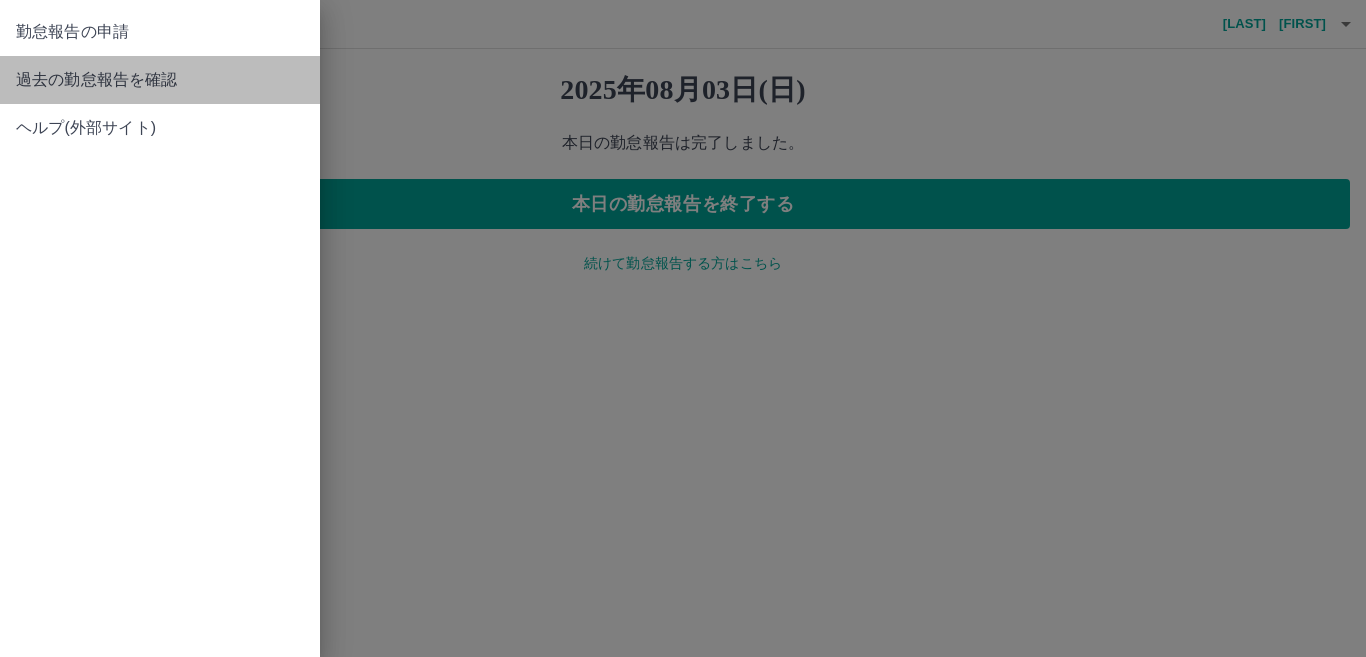 click on "過去の勤怠報告を確認" at bounding box center (160, 80) 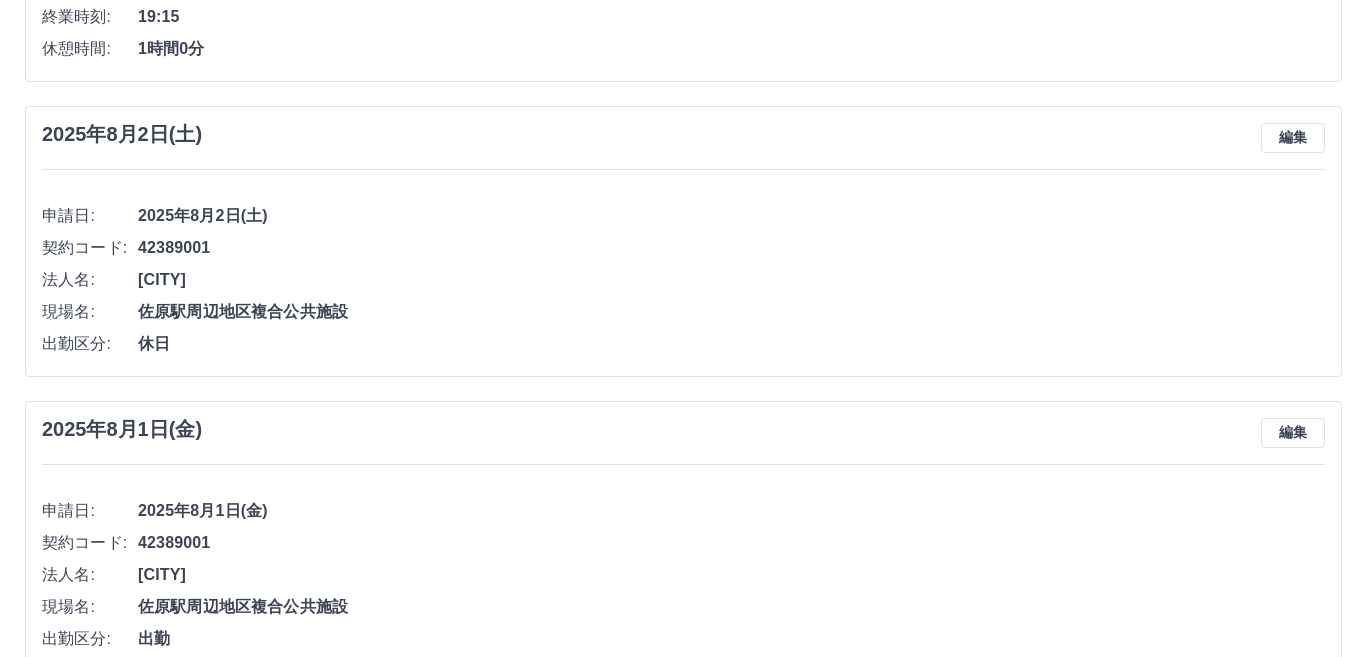 scroll, scrollTop: 0, scrollLeft: 0, axis: both 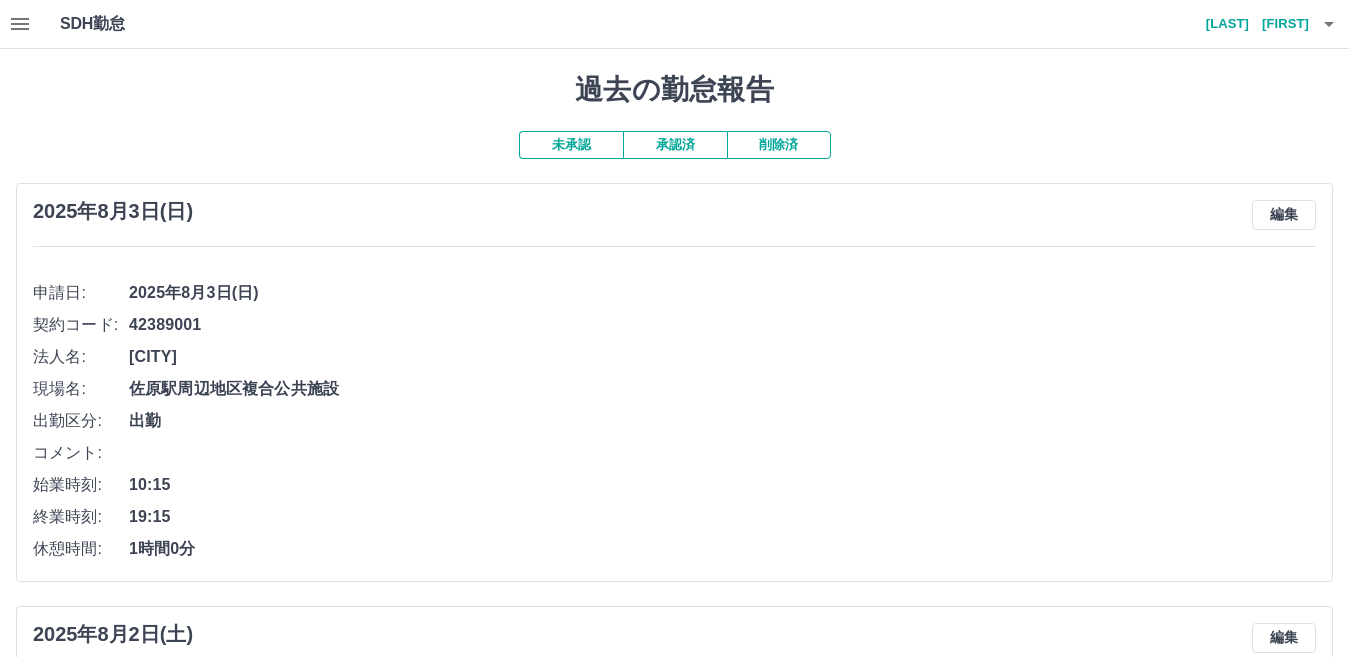 click on "内野　聡" at bounding box center (1249, 24) 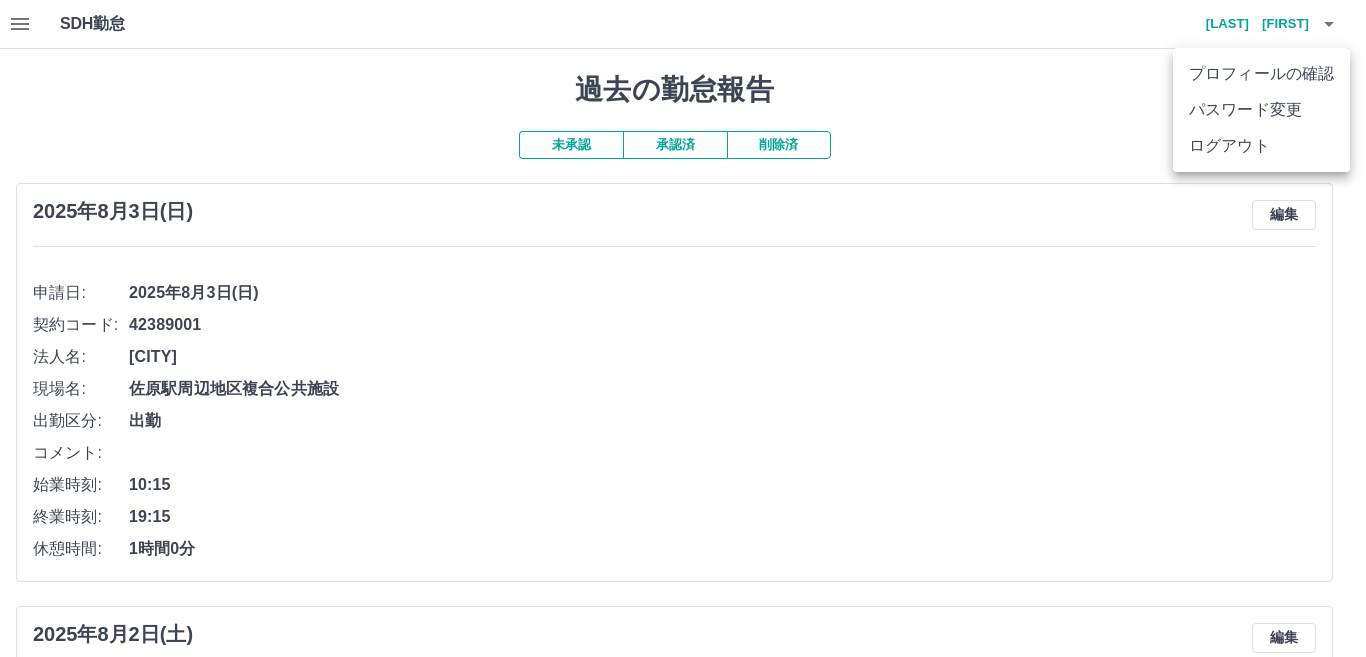 click at bounding box center (683, 328) 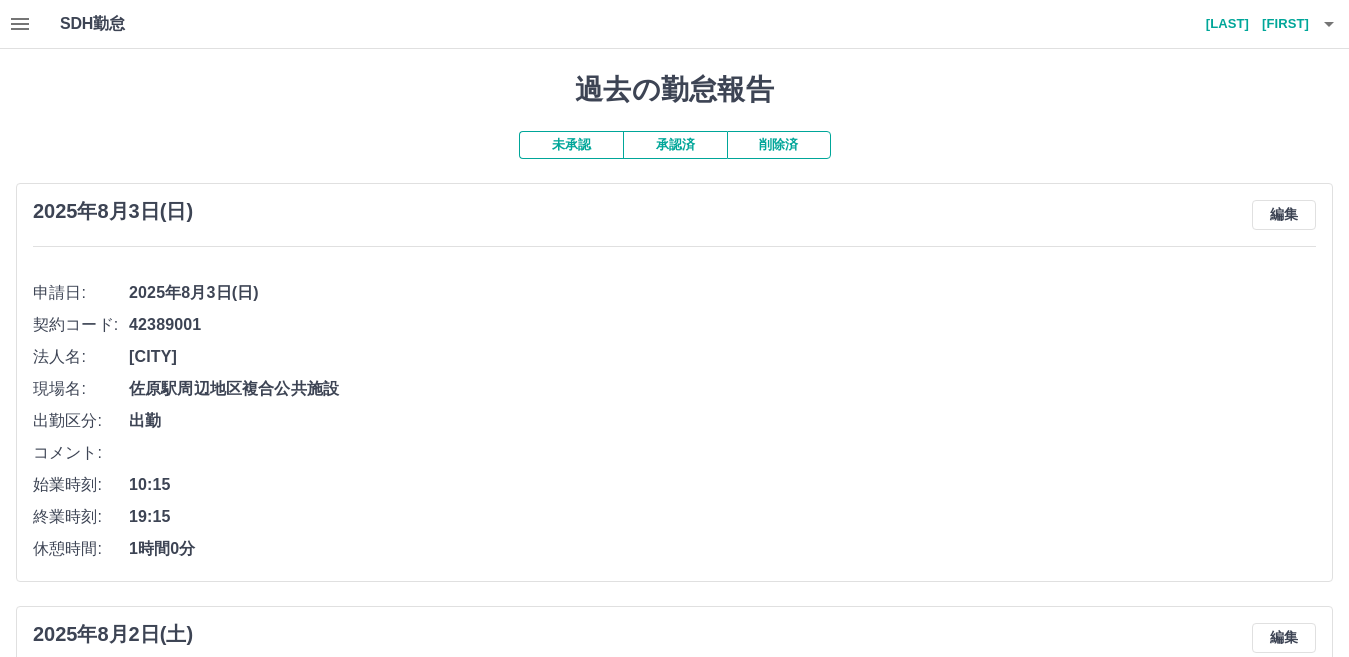 click on "内野　聡" at bounding box center (1249, 24) 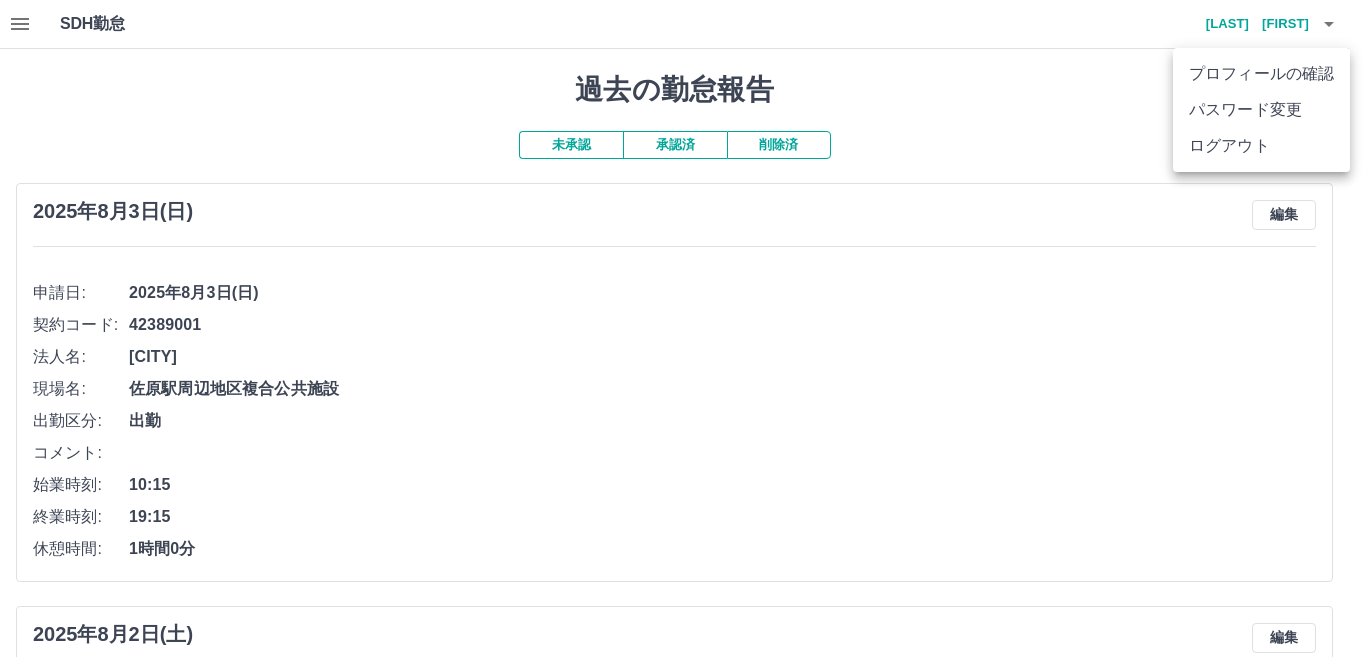 click on "ログアウト" at bounding box center (1261, 146) 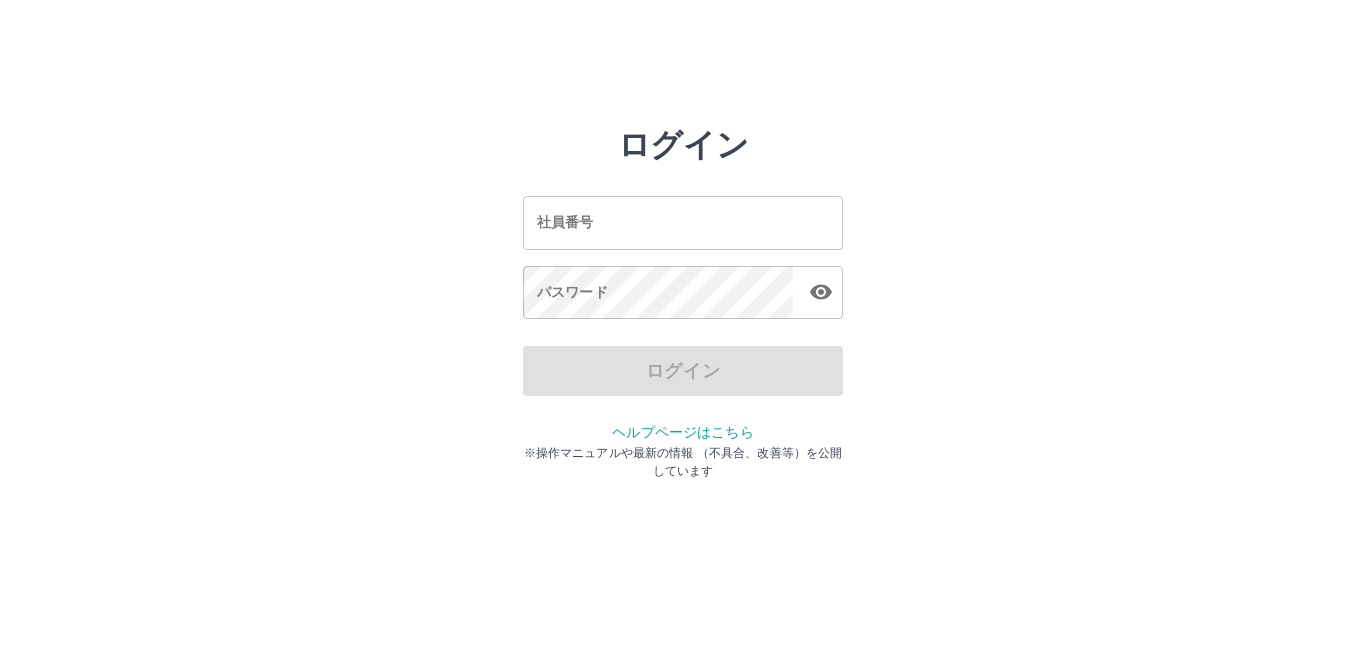 scroll, scrollTop: 0, scrollLeft: 0, axis: both 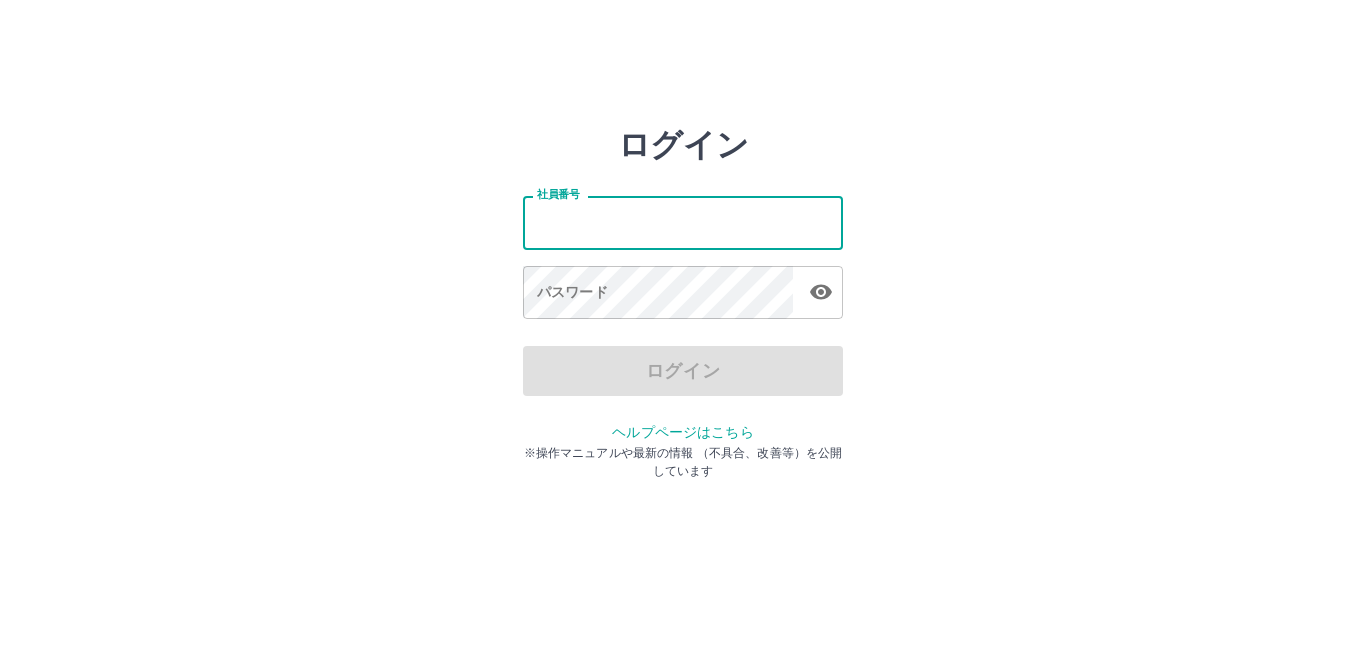 click on "社員番号" at bounding box center [683, 222] 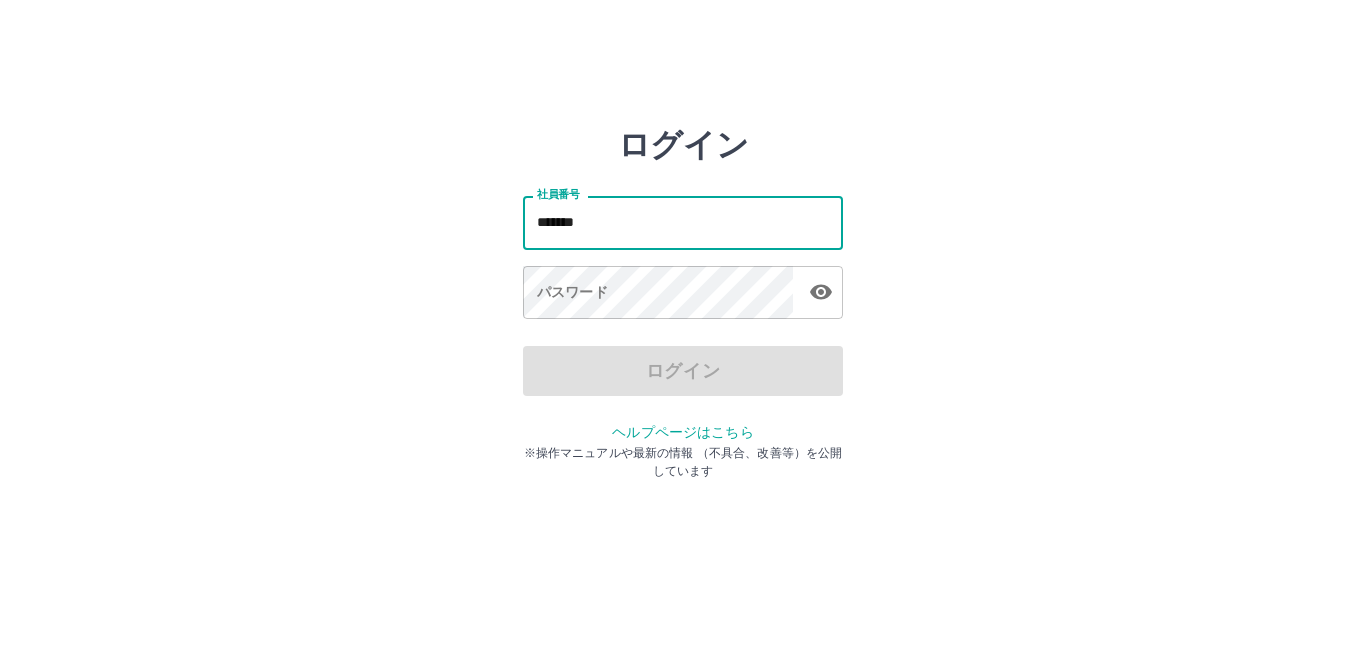 type on "*******" 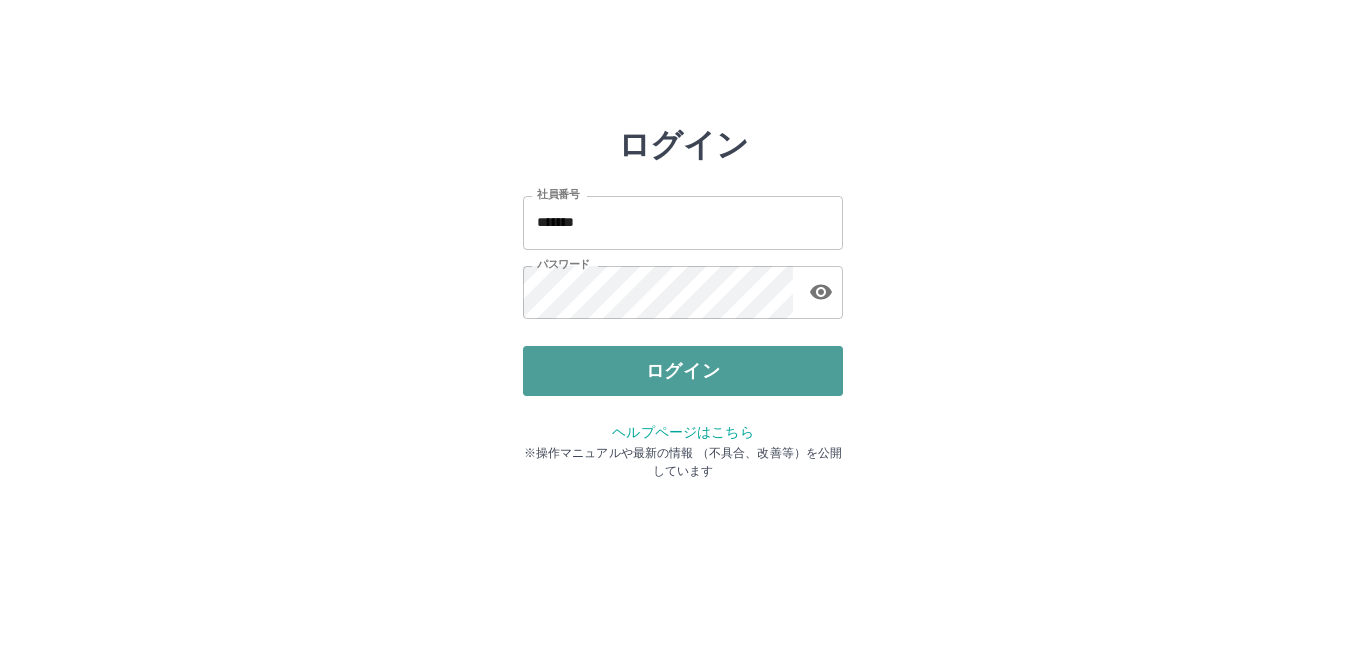 click on "ログイン" at bounding box center (683, 371) 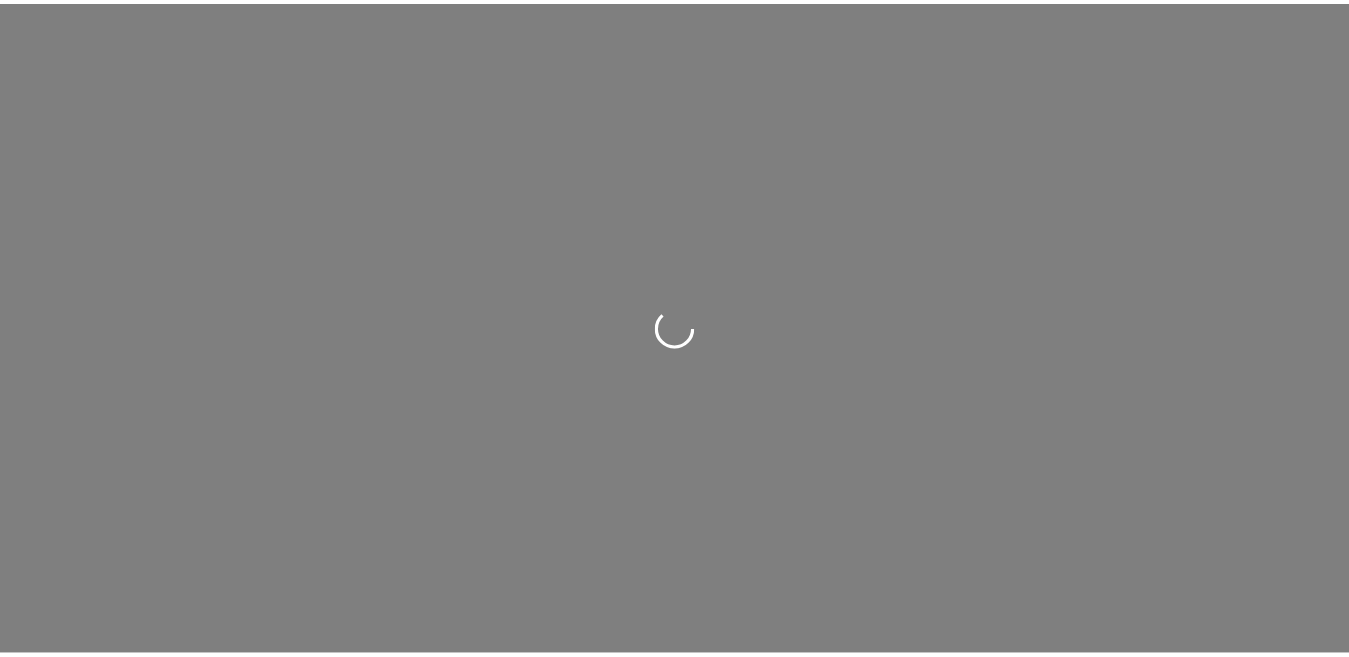 scroll, scrollTop: 0, scrollLeft: 0, axis: both 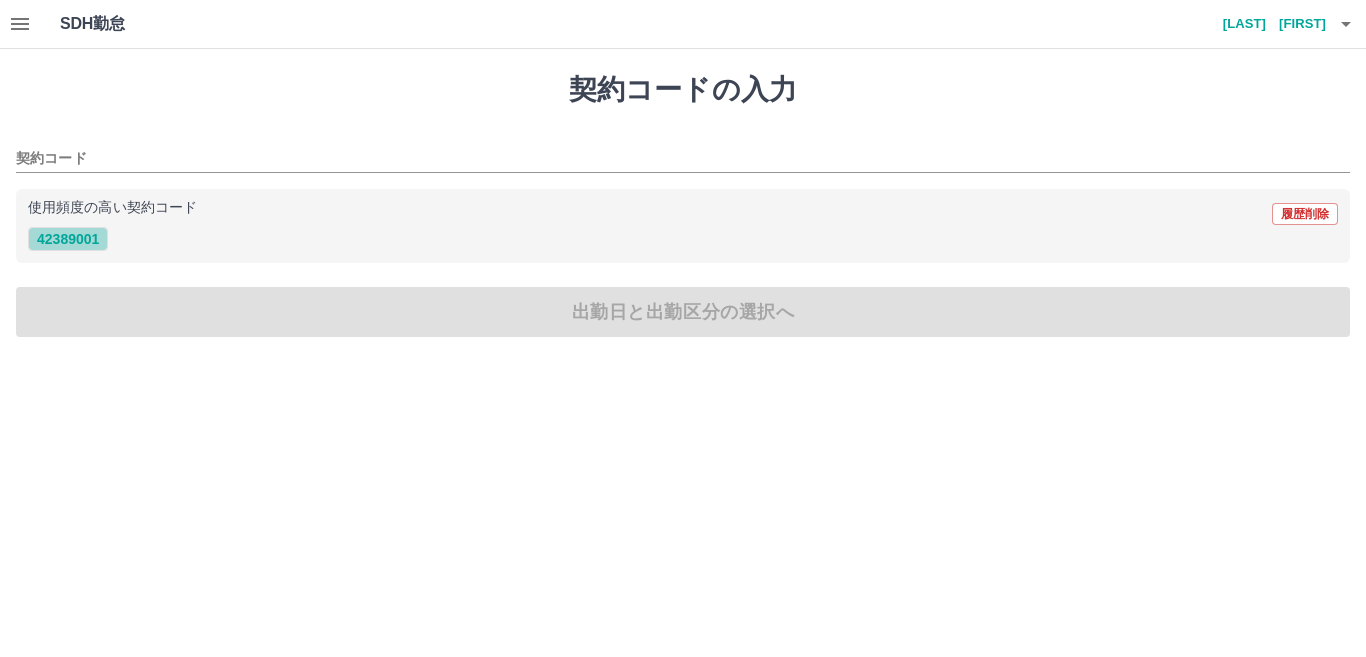 click on "42389001" at bounding box center [68, 239] 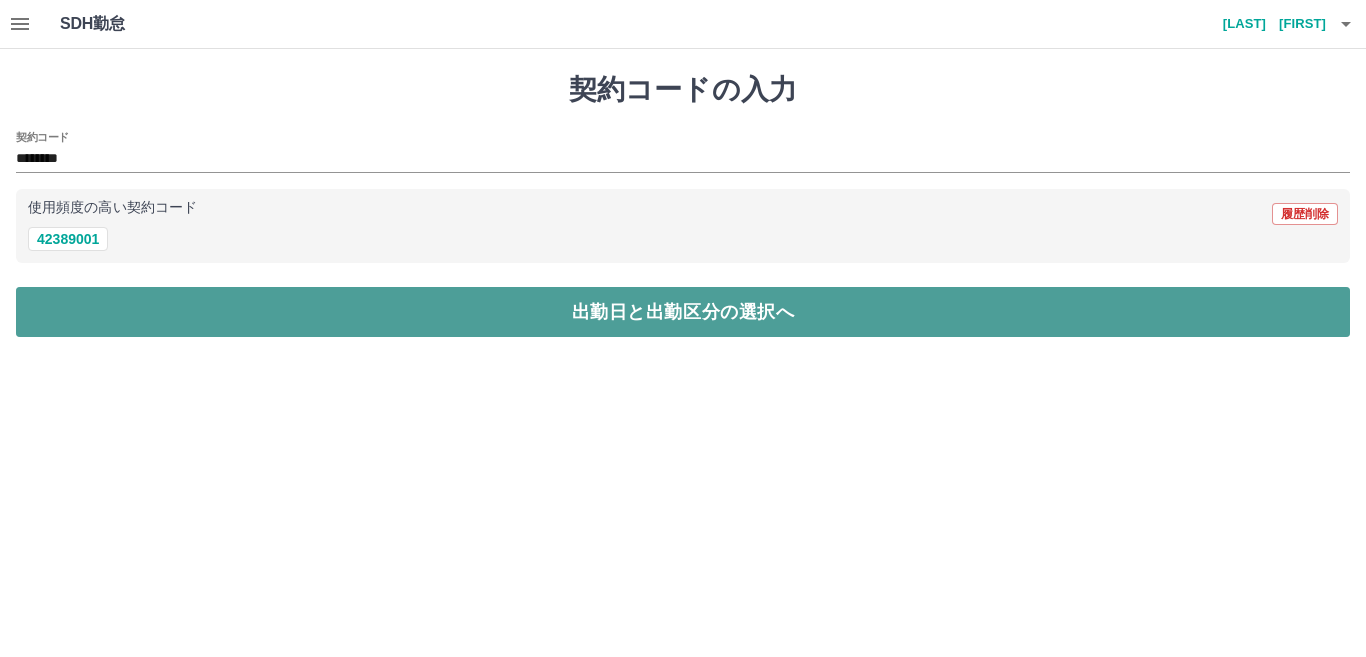 click on "出勤日と出勤区分の選択へ" at bounding box center [683, 312] 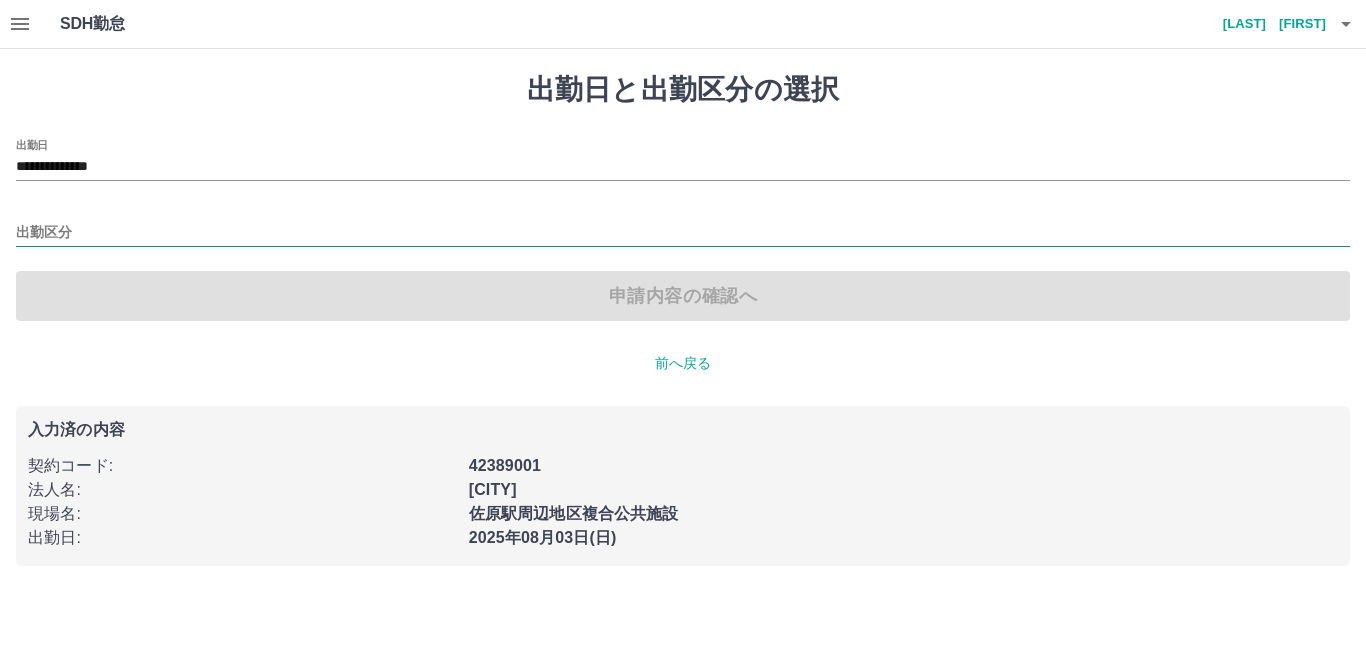 click on "出勤区分" at bounding box center (683, 233) 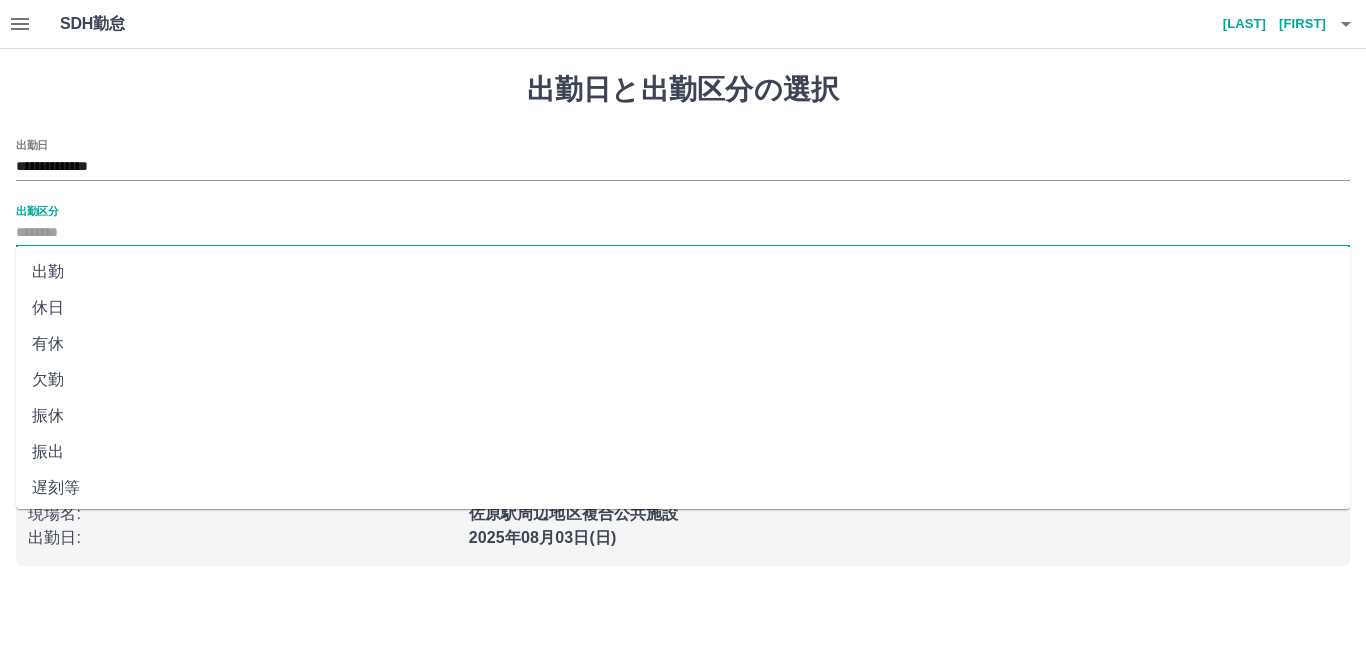 click on "出勤" at bounding box center (683, 272) 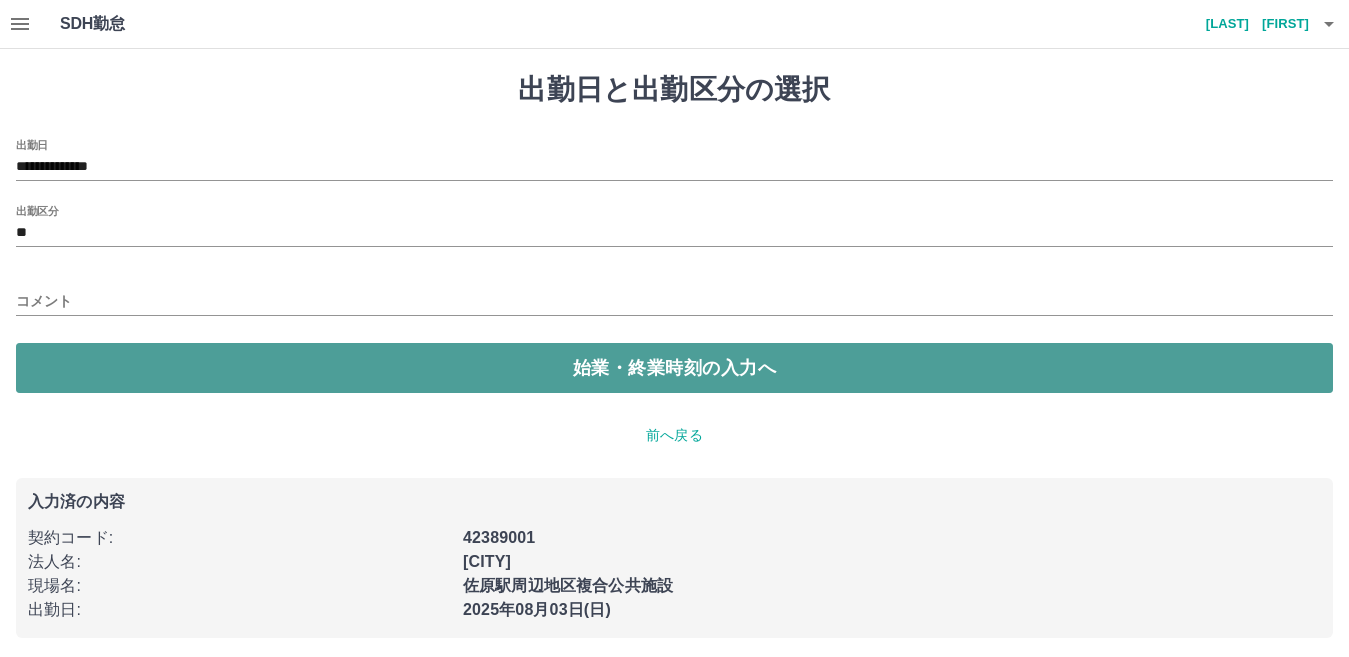 click on "始業・終業時刻の入力へ" at bounding box center [674, 368] 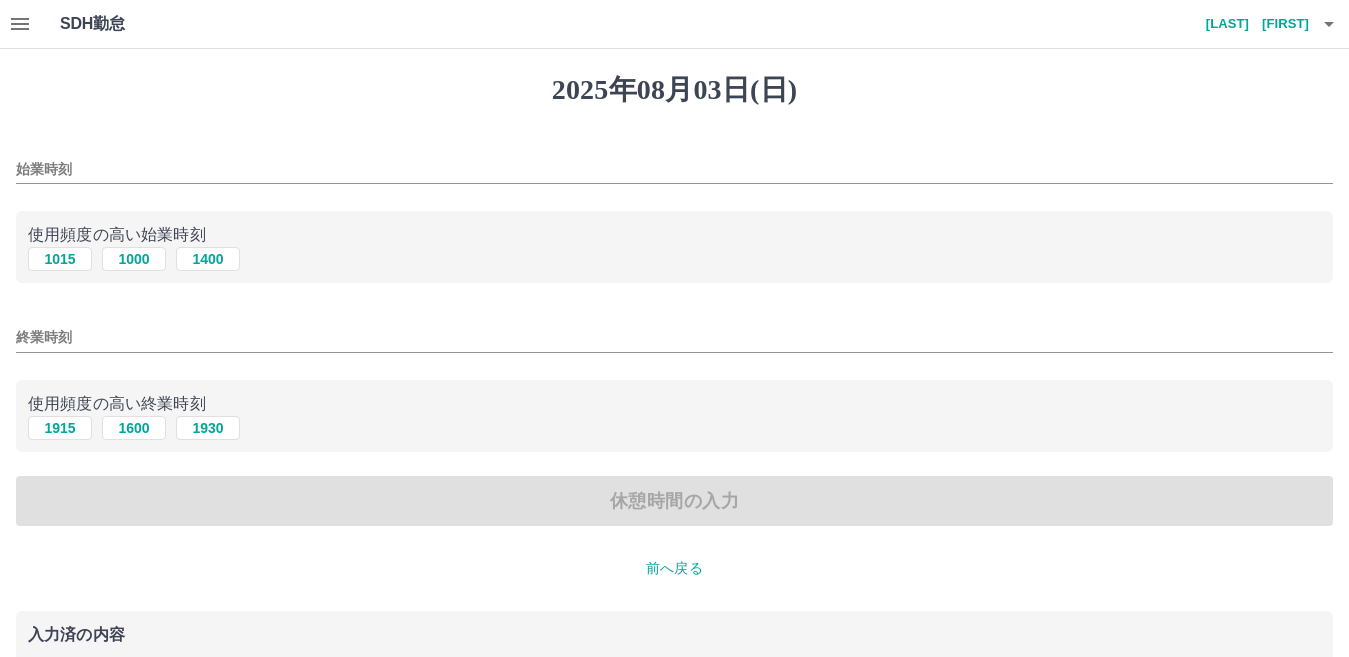 click on "始業時刻" at bounding box center [674, 163] 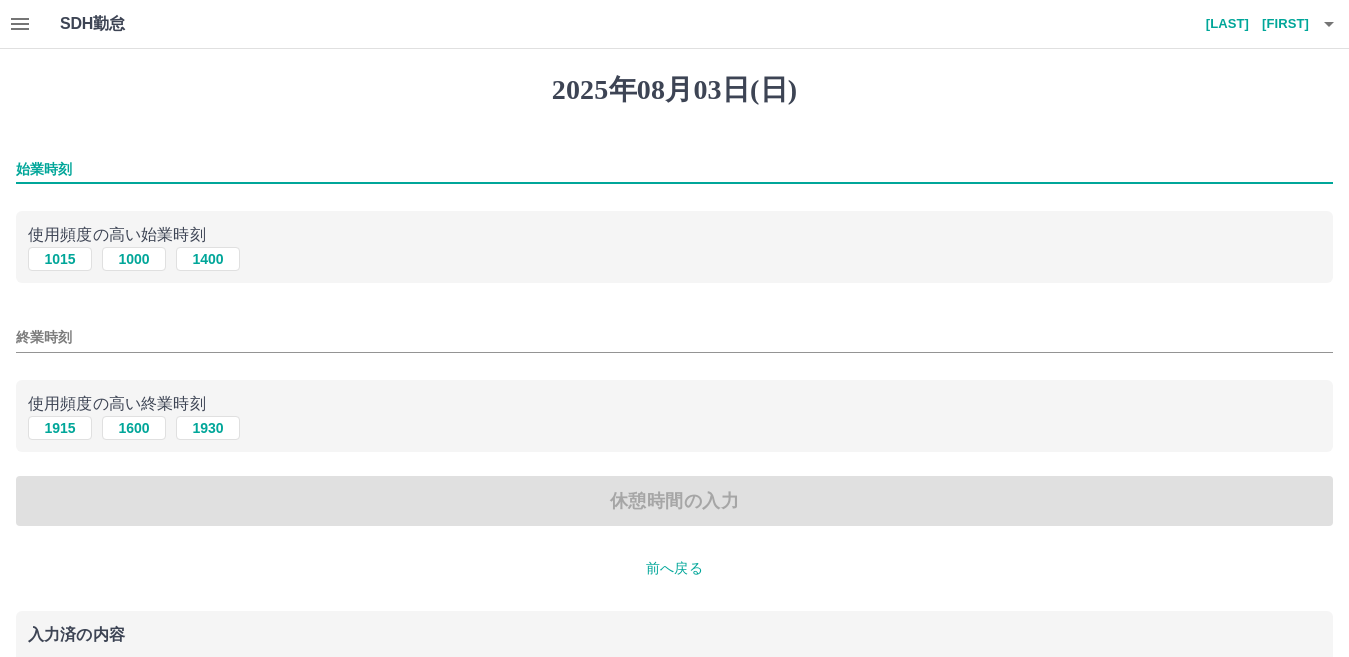 click on "始業時刻" at bounding box center (674, 169) 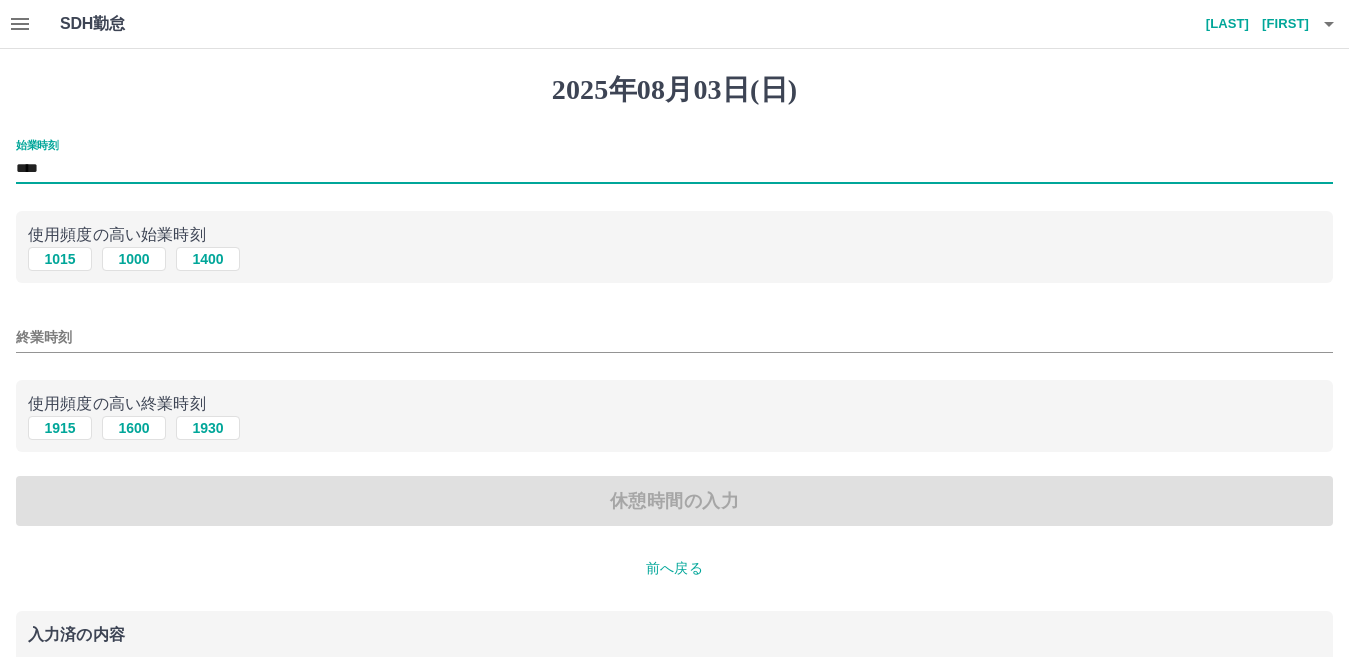 type on "****" 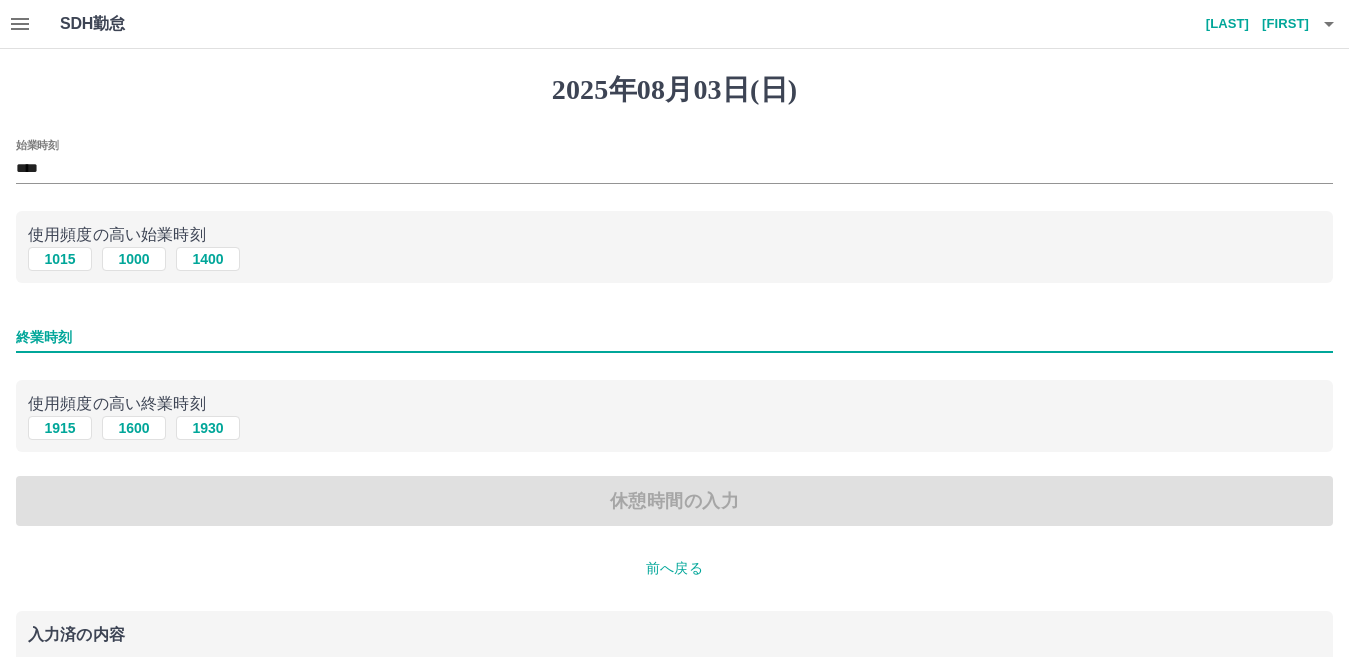 click on "終業時刻" at bounding box center (674, 337) 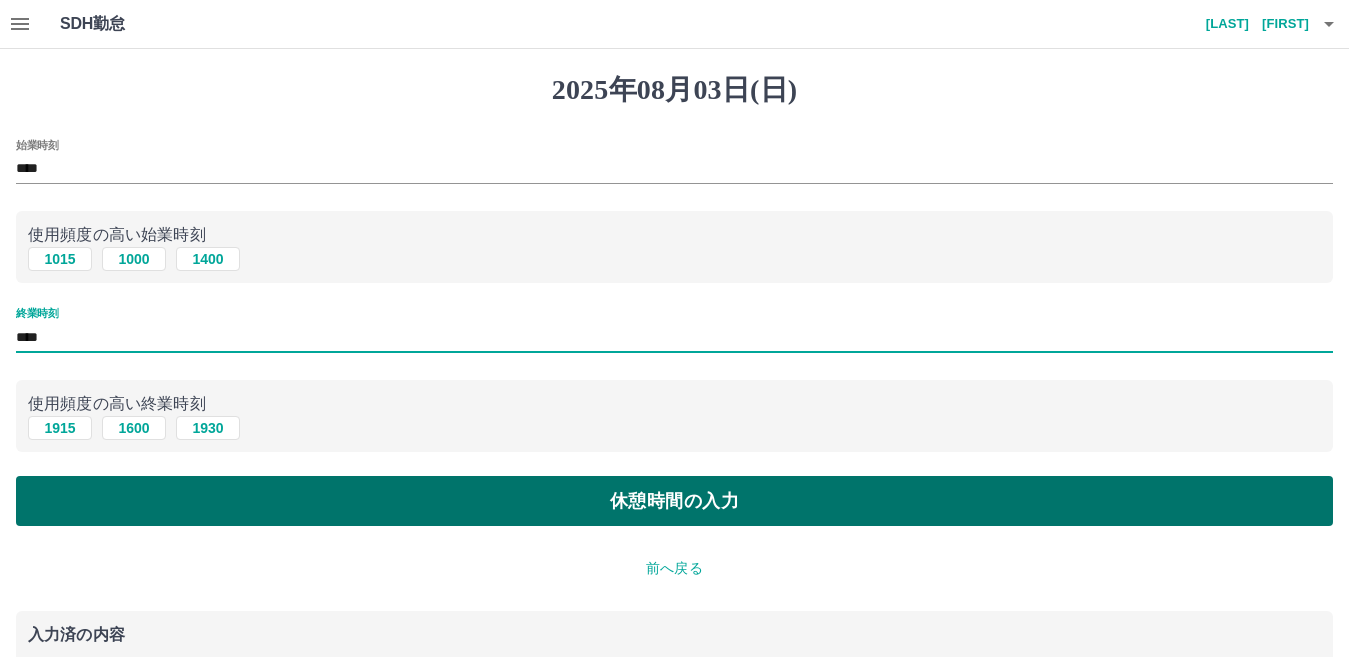 type on "****" 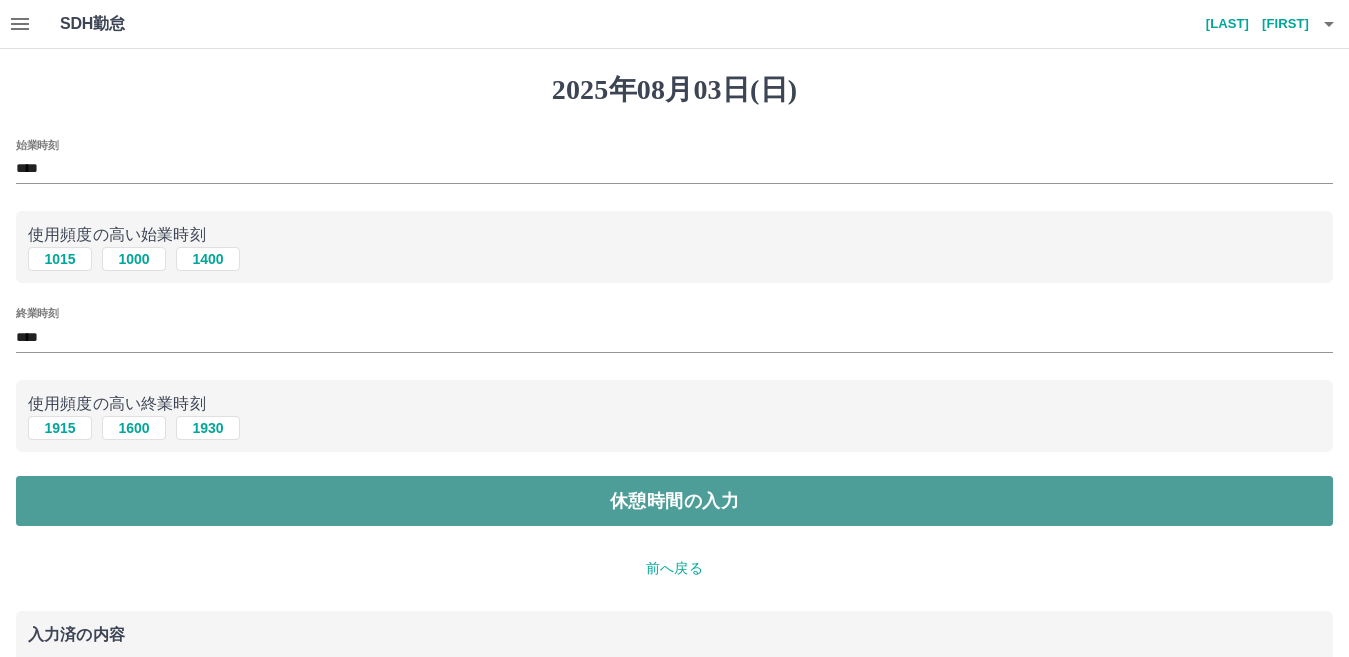 click on "休憩時間の入力" at bounding box center [674, 501] 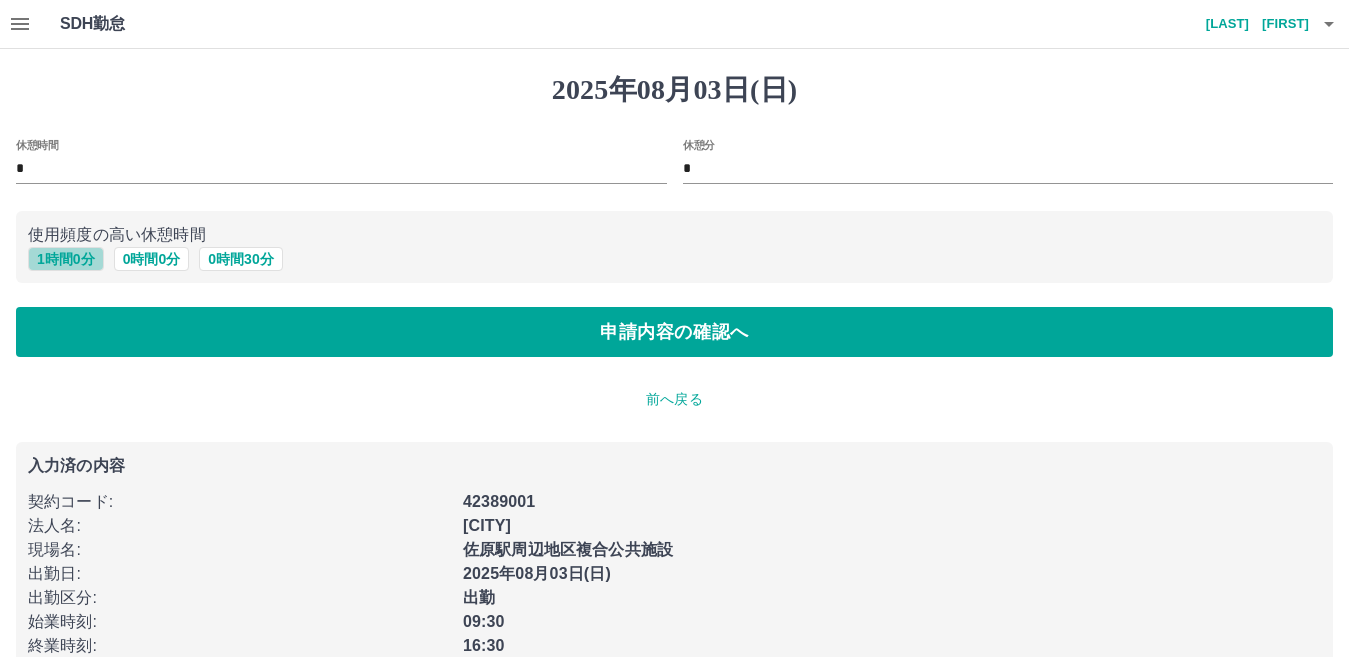 click on "1 時間 0 分" at bounding box center (66, 259) 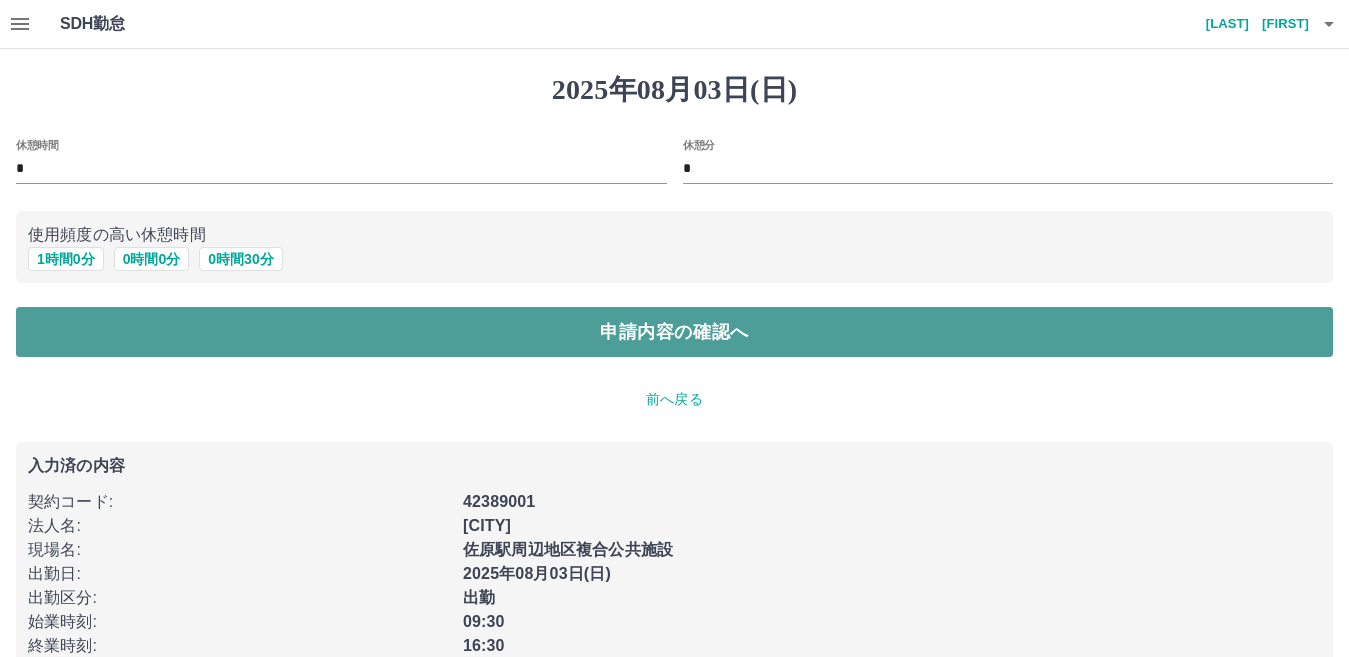 click on "申請内容の確認へ" at bounding box center [674, 332] 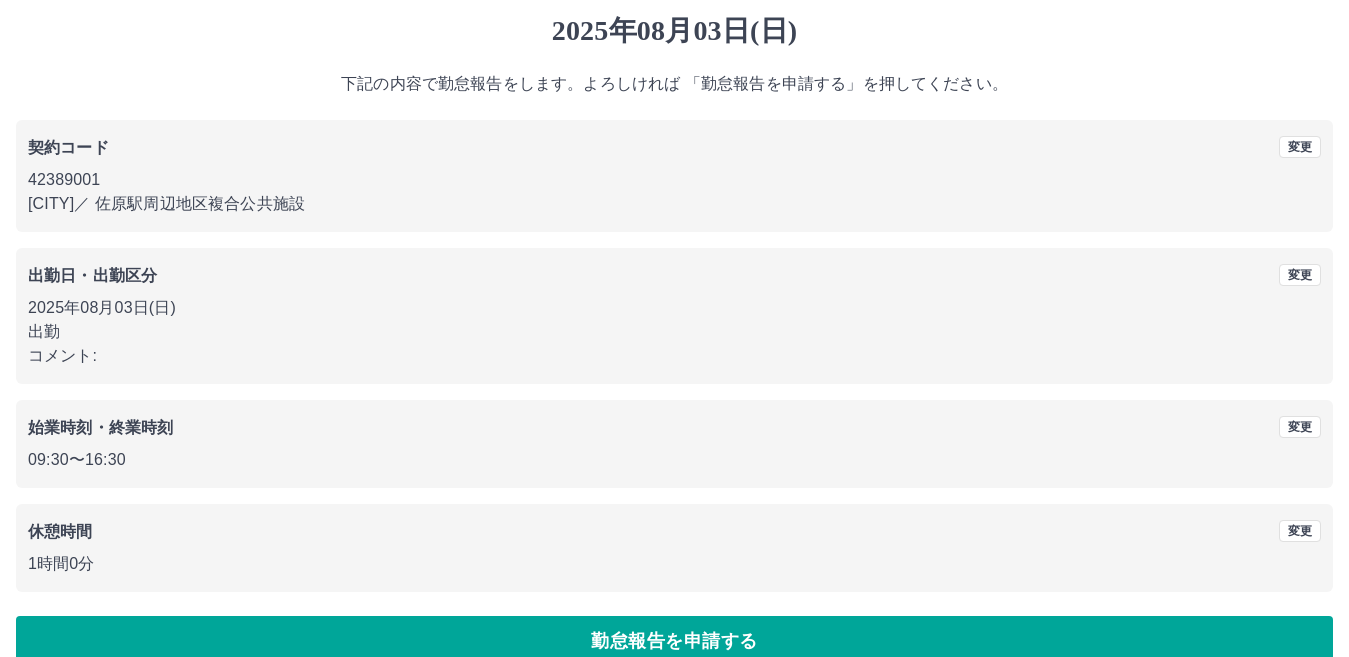 scroll, scrollTop: 91, scrollLeft: 0, axis: vertical 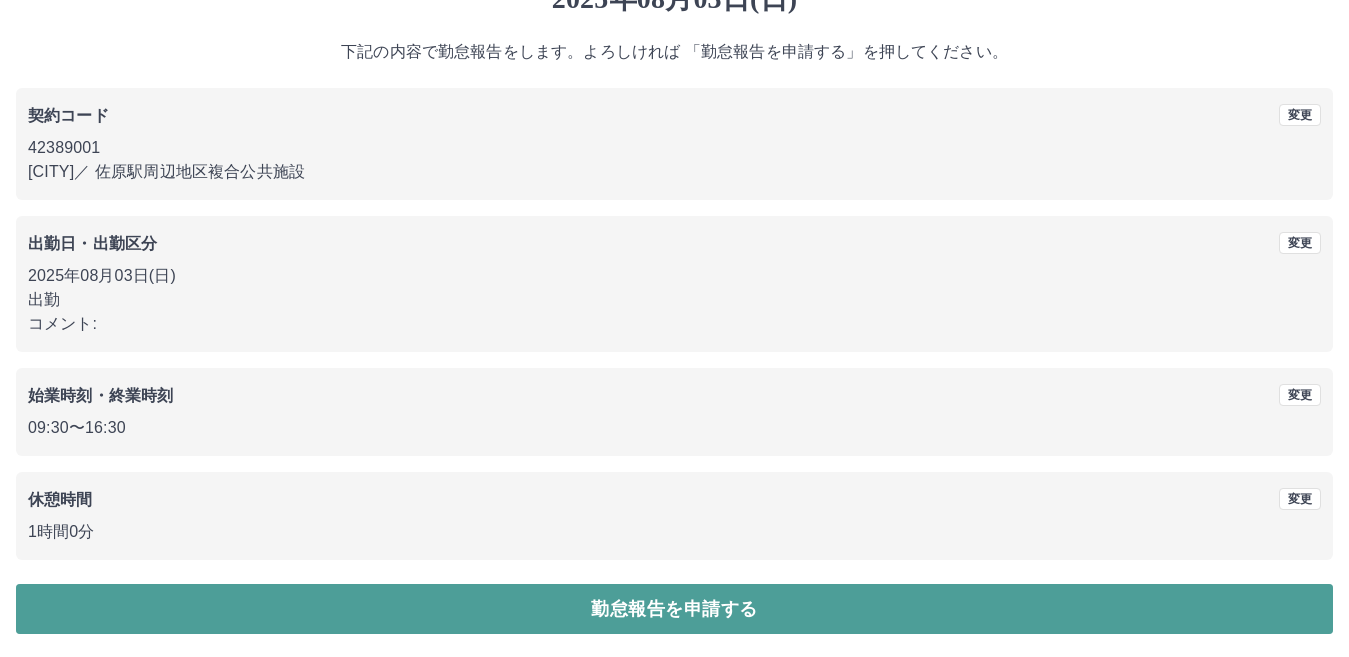 click on "勤怠報告を申請する" at bounding box center [674, 609] 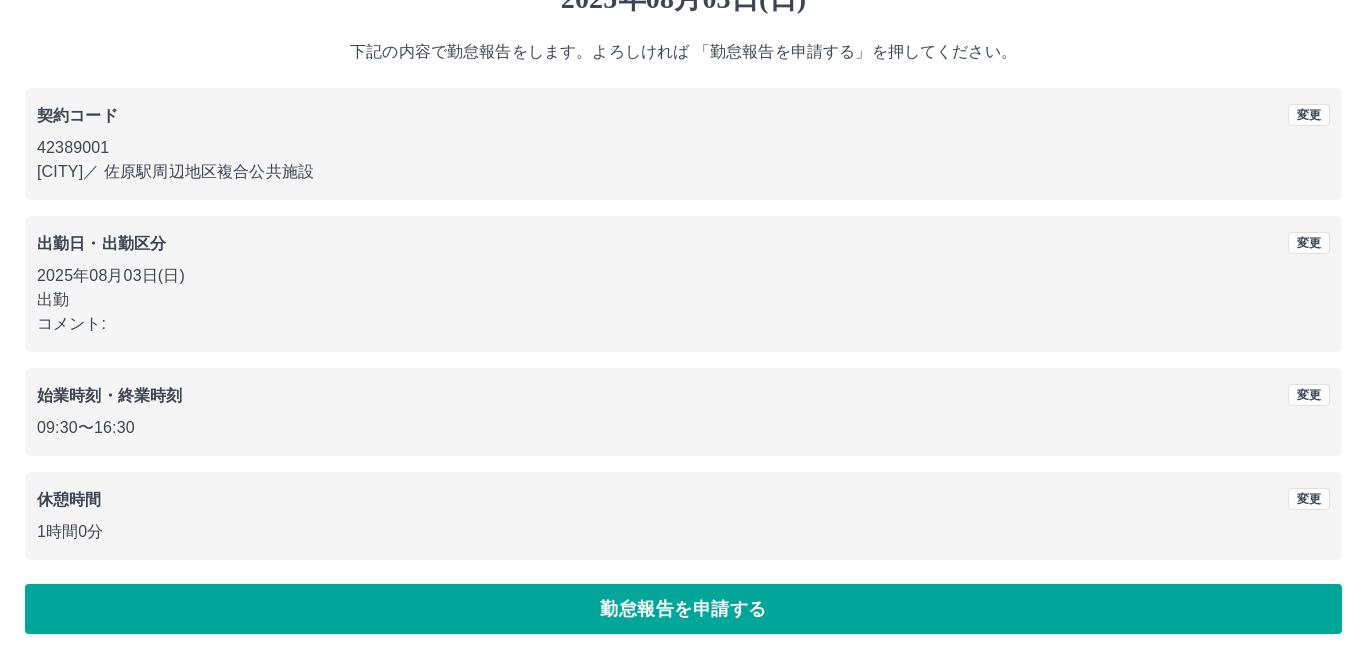scroll, scrollTop: 0, scrollLeft: 0, axis: both 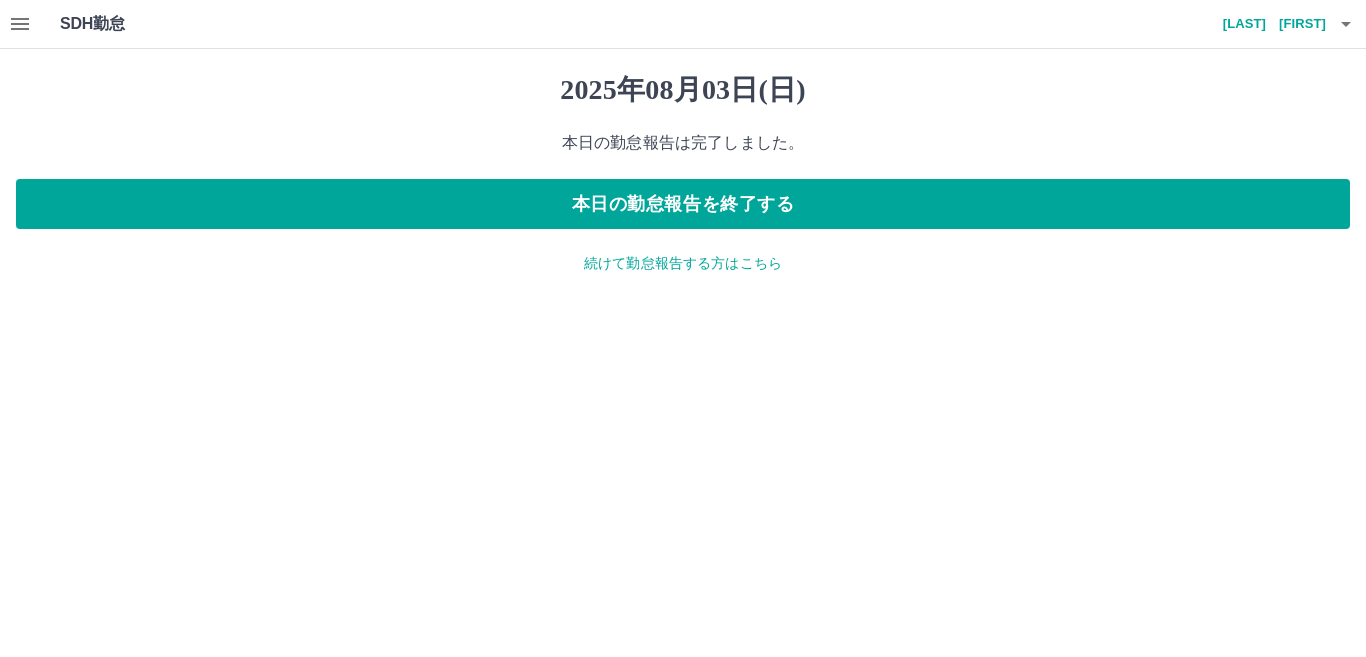 click on "続けて勤怠報告する方はこちら" at bounding box center [683, 263] 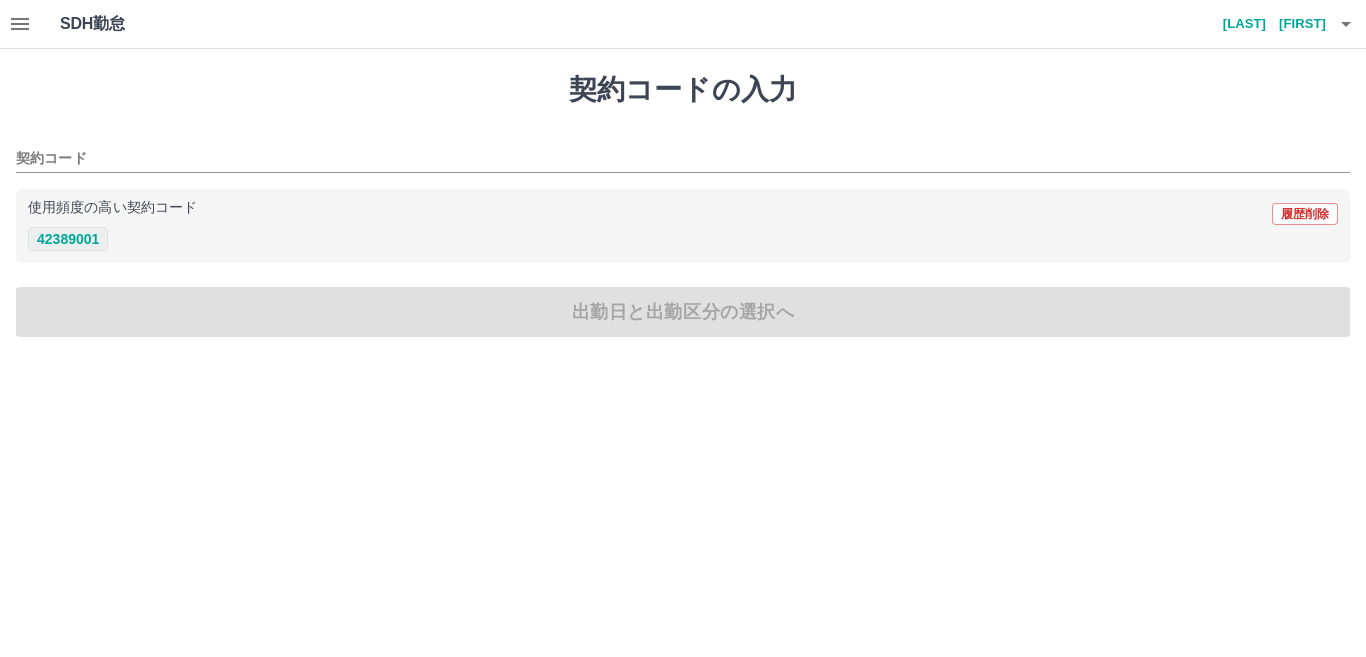 click on "42389001" at bounding box center [68, 239] 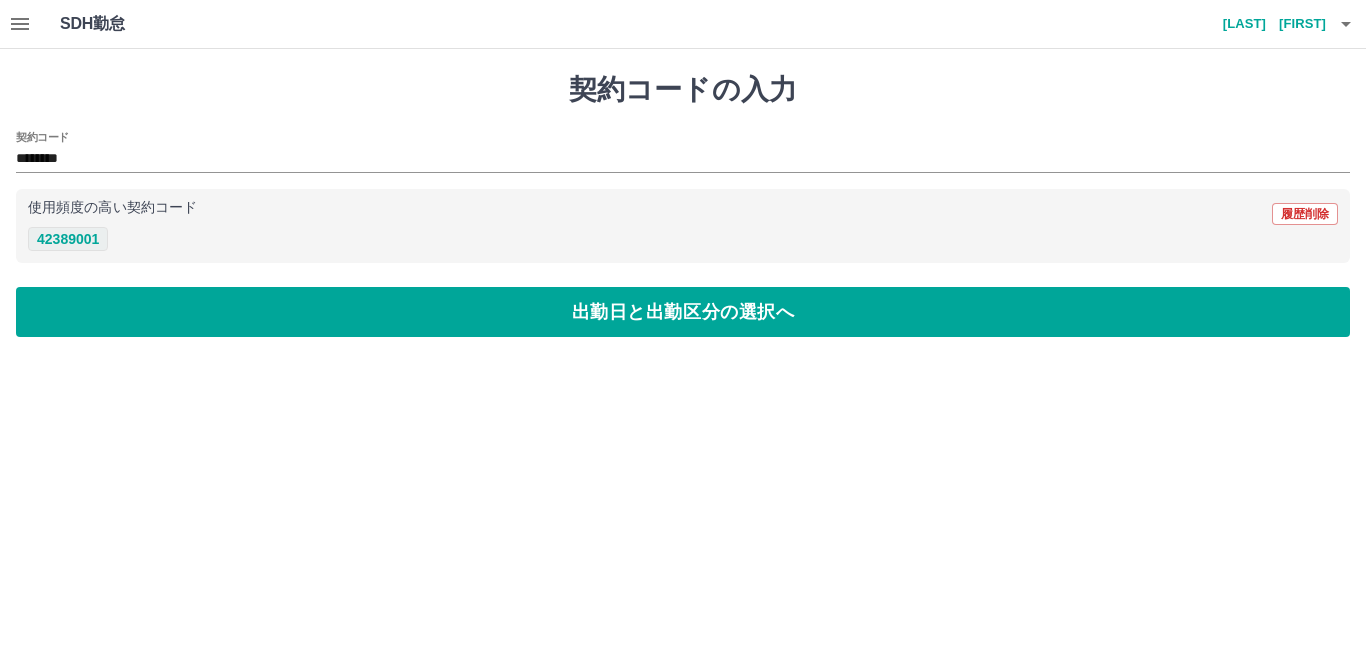 type on "********" 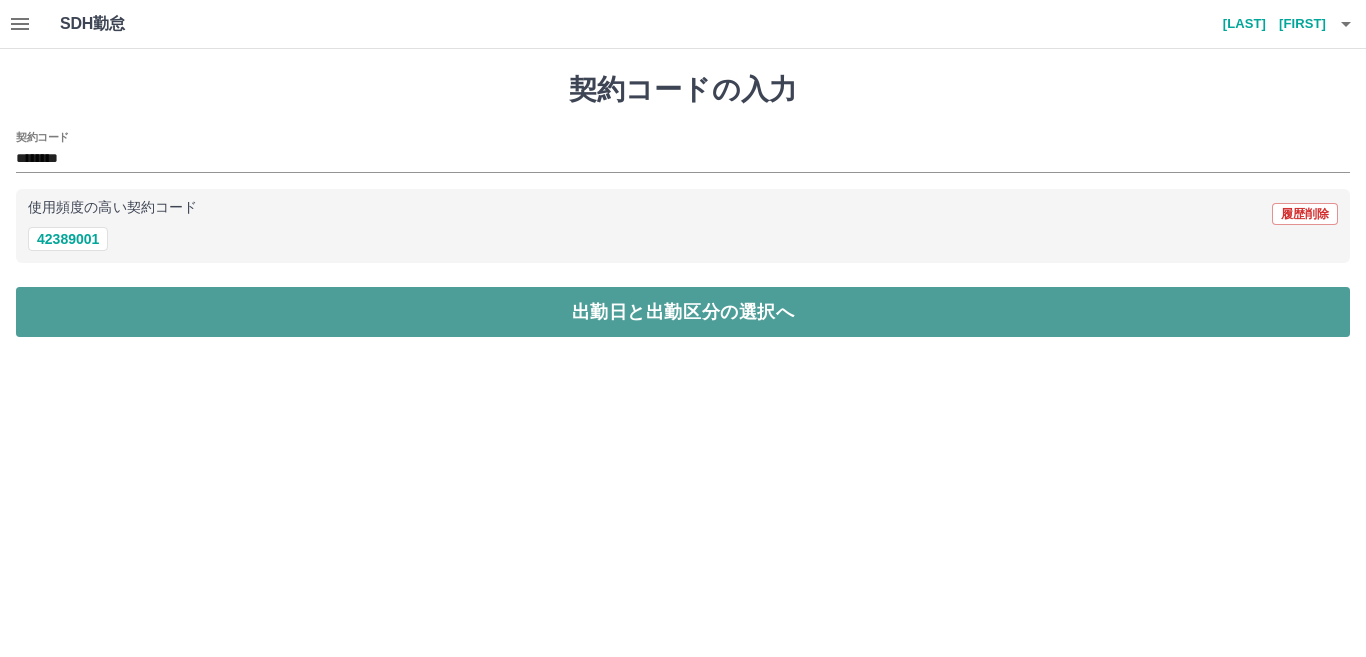 click on "出勤日と出勤区分の選択へ" at bounding box center [683, 312] 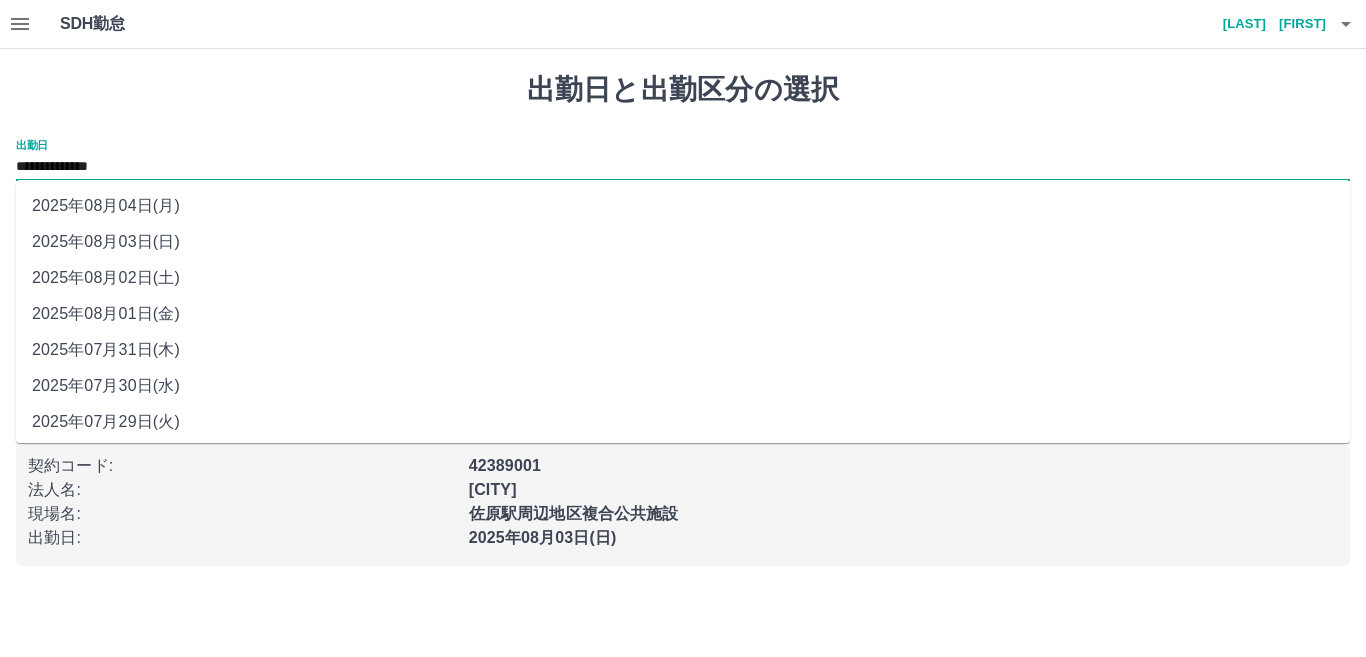 click on "**********" at bounding box center (683, 167) 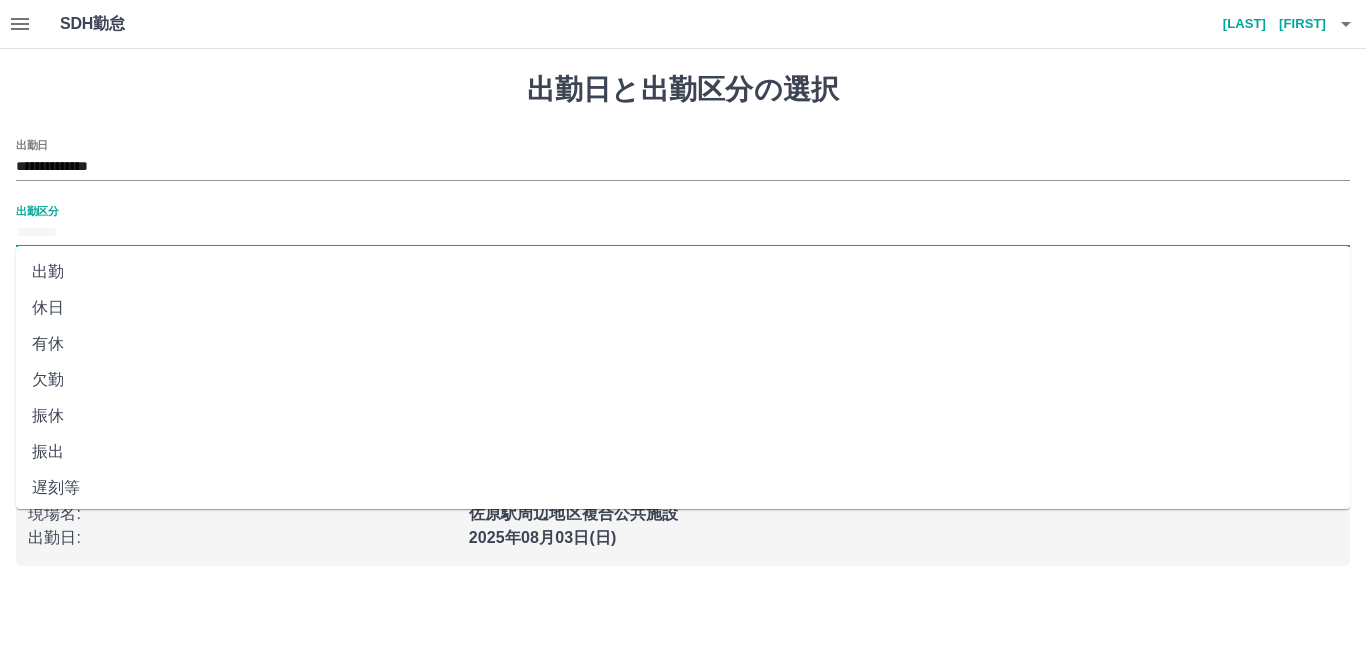 click on "出勤区分" at bounding box center (683, 233) 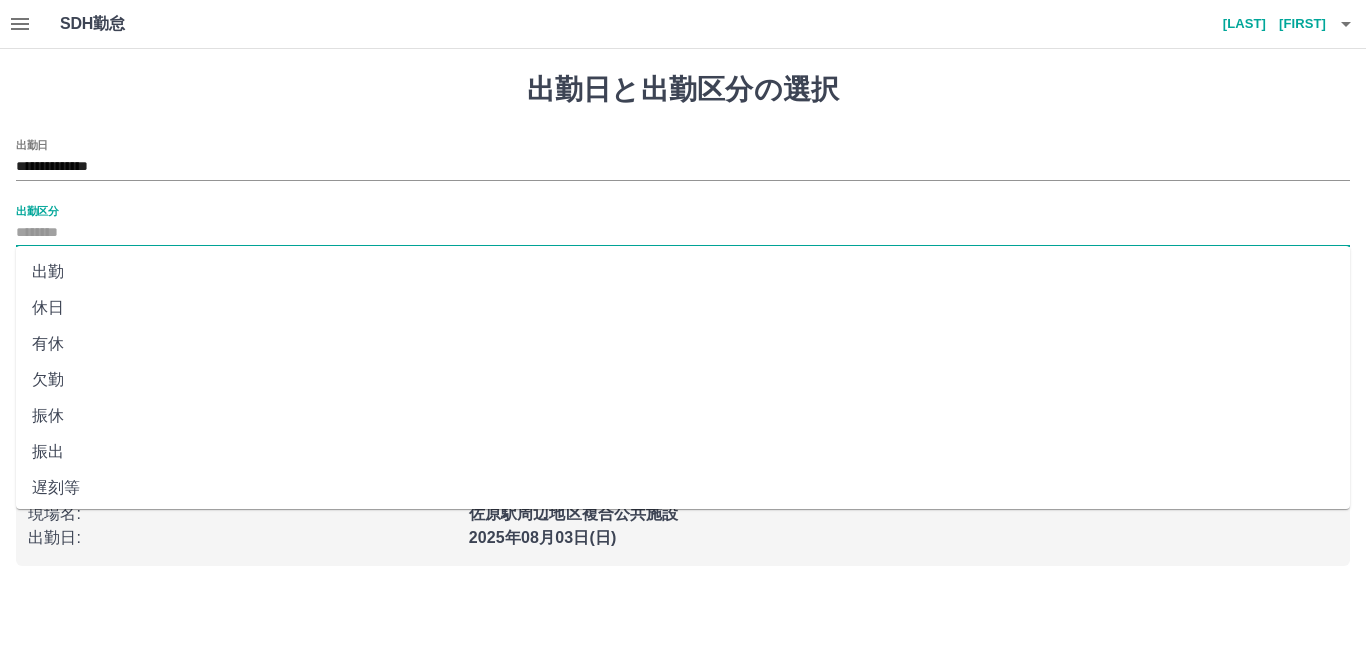 click on "休日" at bounding box center (683, 308) 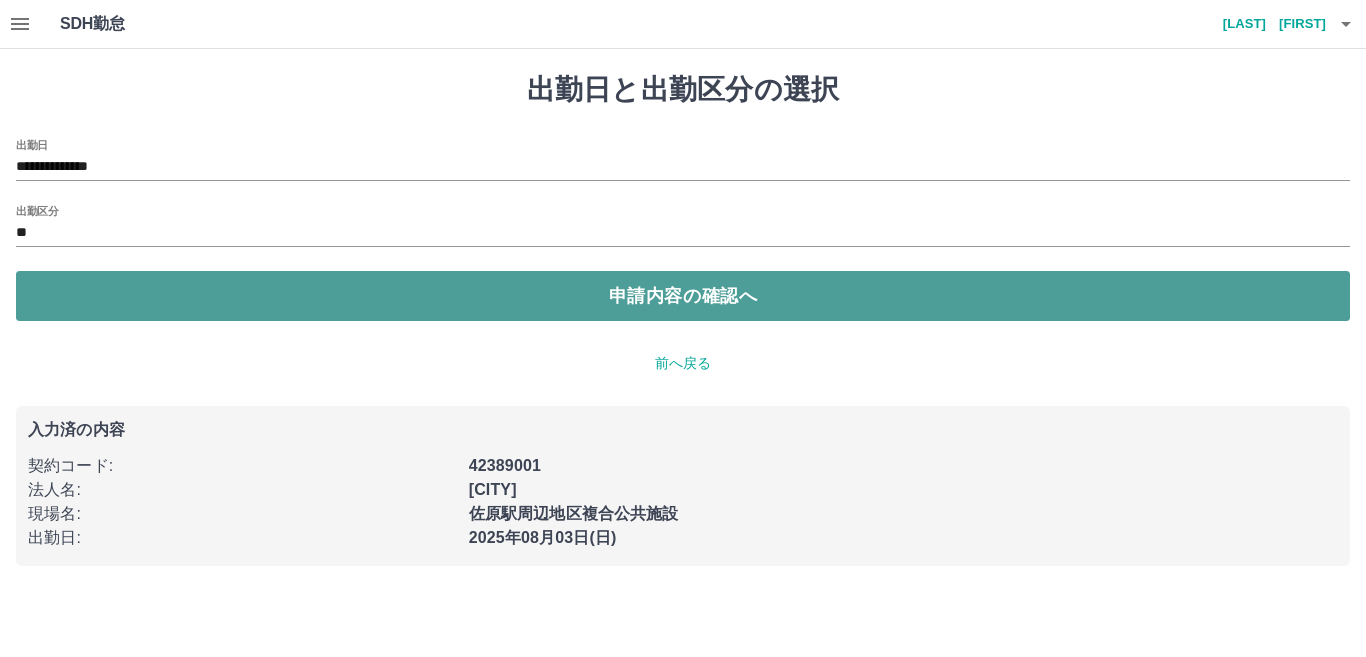 click on "申請内容の確認へ" at bounding box center (683, 296) 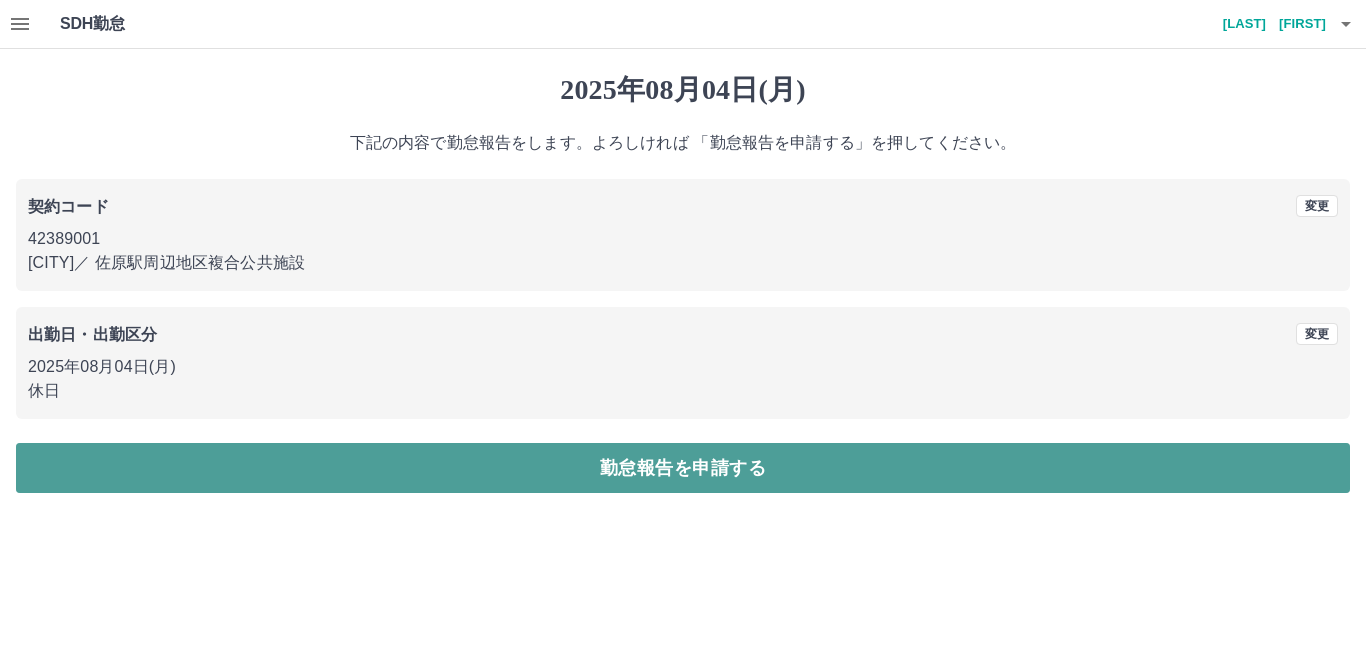 click on "勤怠報告を申請する" at bounding box center [683, 468] 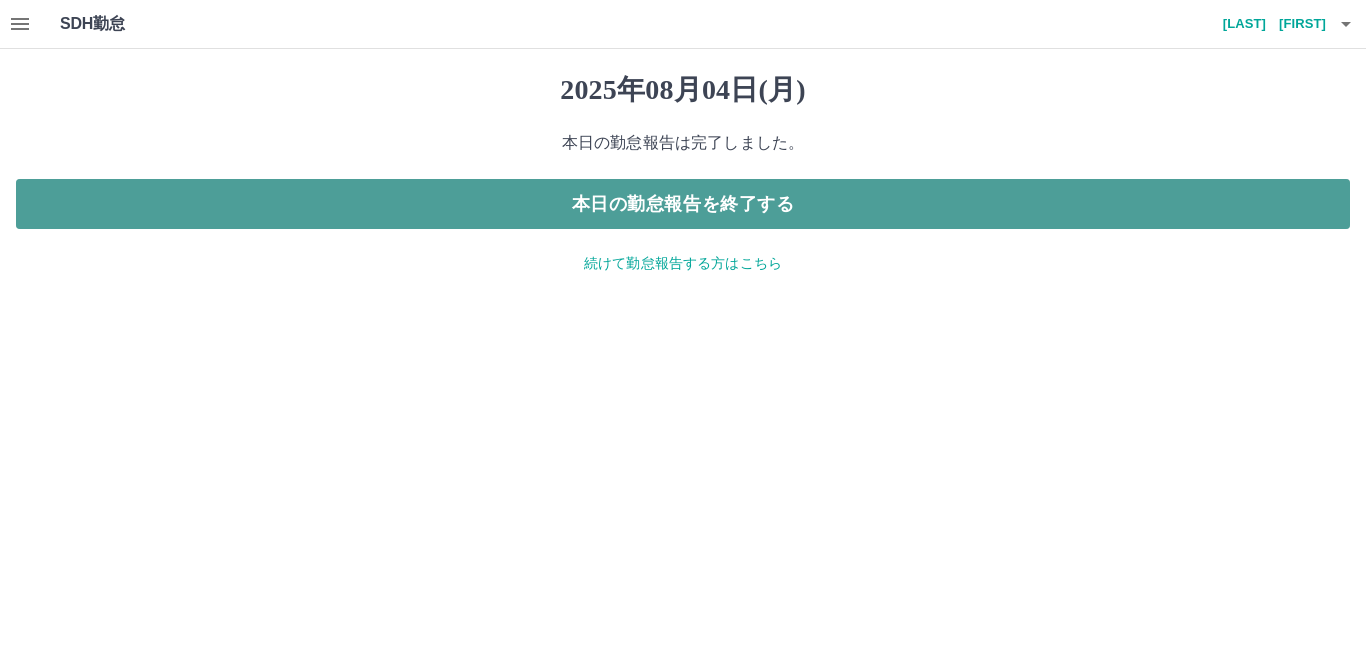 click on "本日の勤怠報告を終了する" at bounding box center [683, 204] 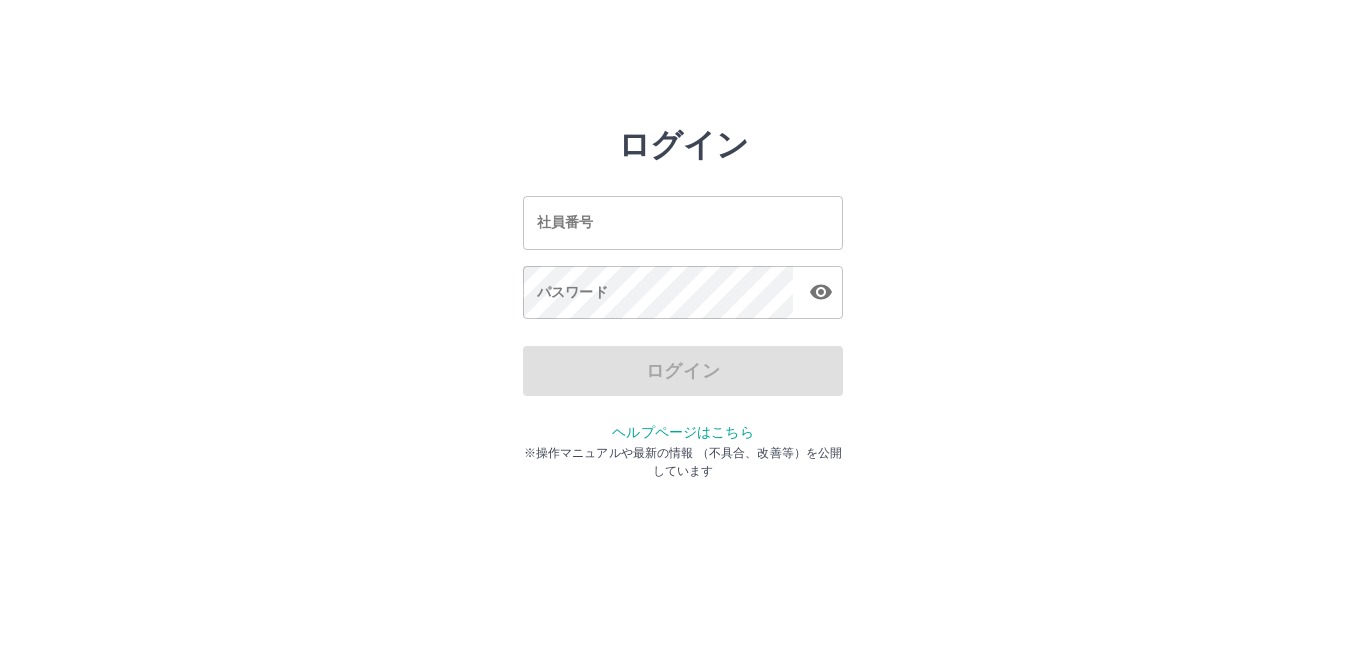 scroll, scrollTop: 0, scrollLeft: 0, axis: both 